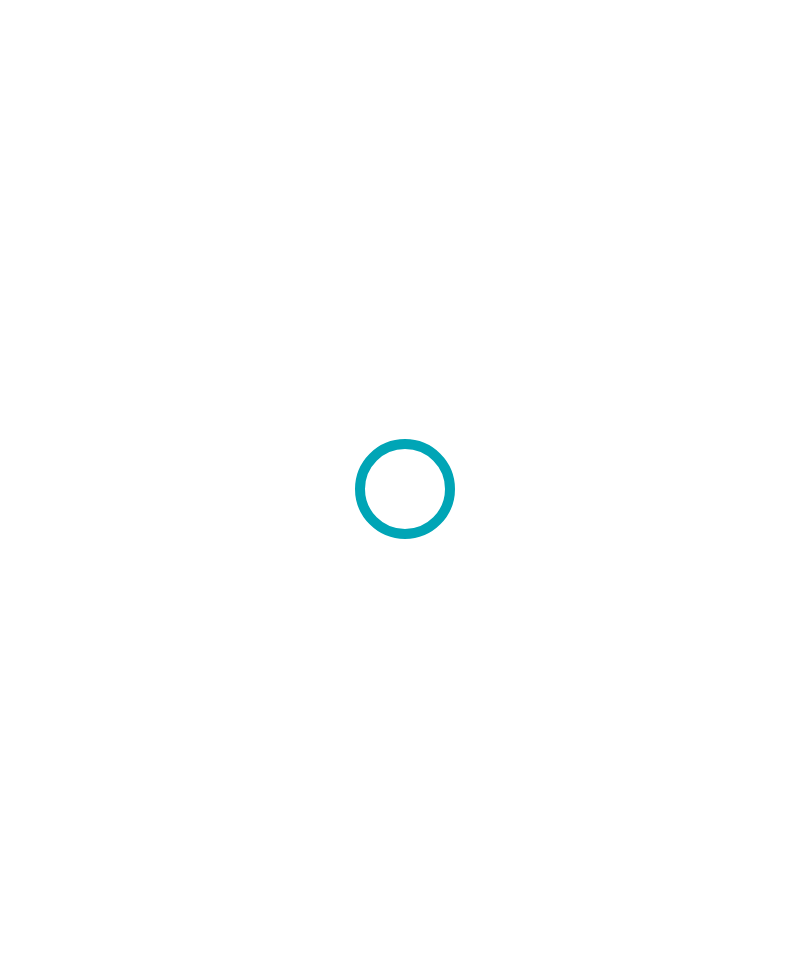 scroll, scrollTop: 0, scrollLeft: 0, axis: both 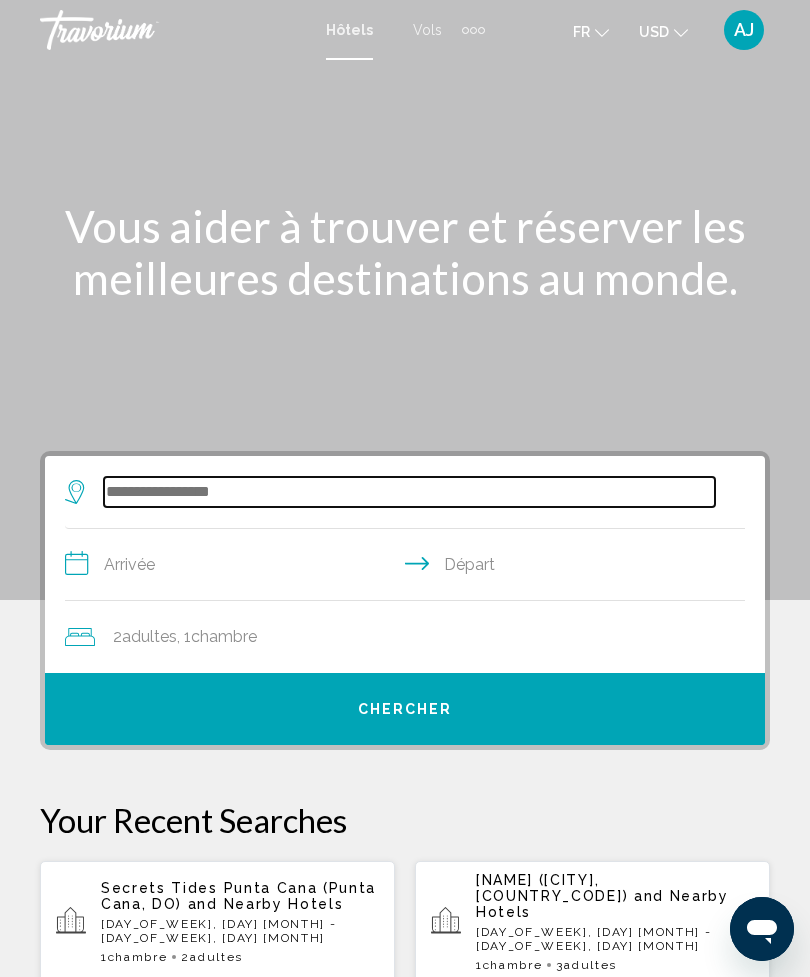 click at bounding box center [409, 492] 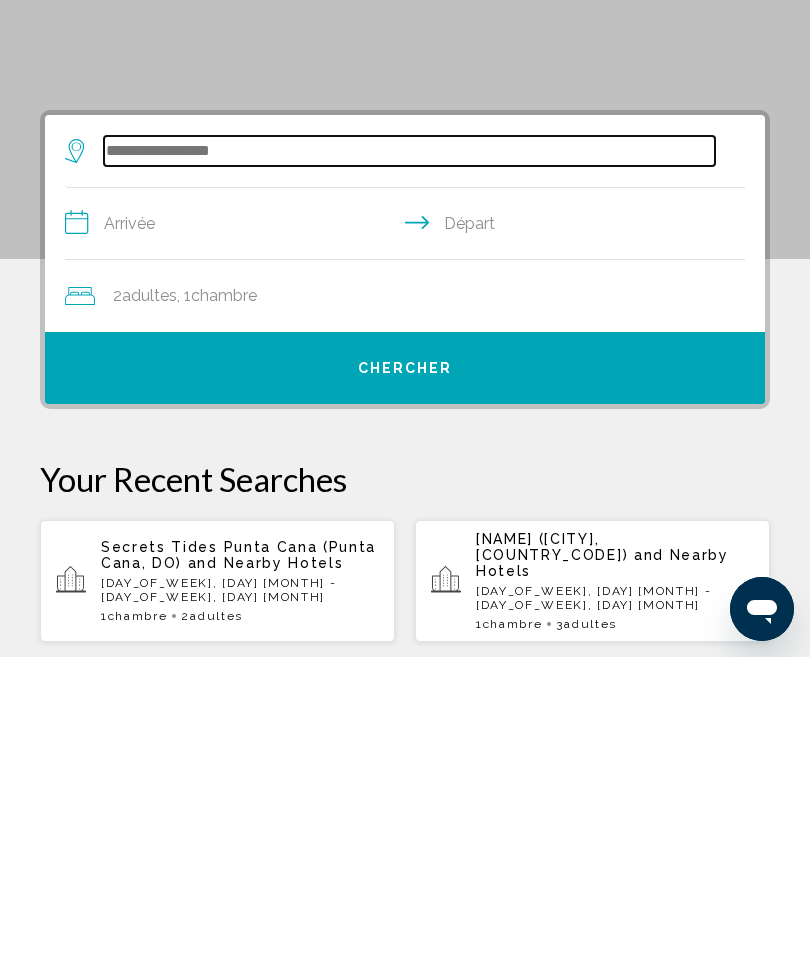 scroll, scrollTop: 66, scrollLeft: 0, axis: vertical 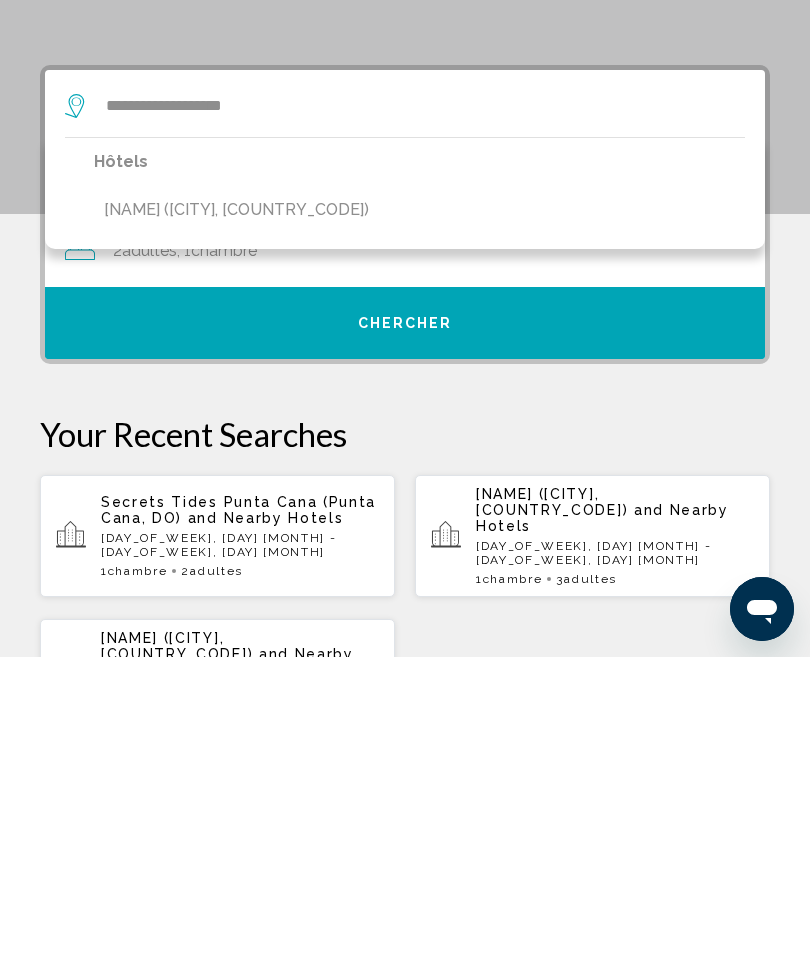 click on "[NAME] ([CITY], [COUNTRY_CODE])" at bounding box center (236, 530) 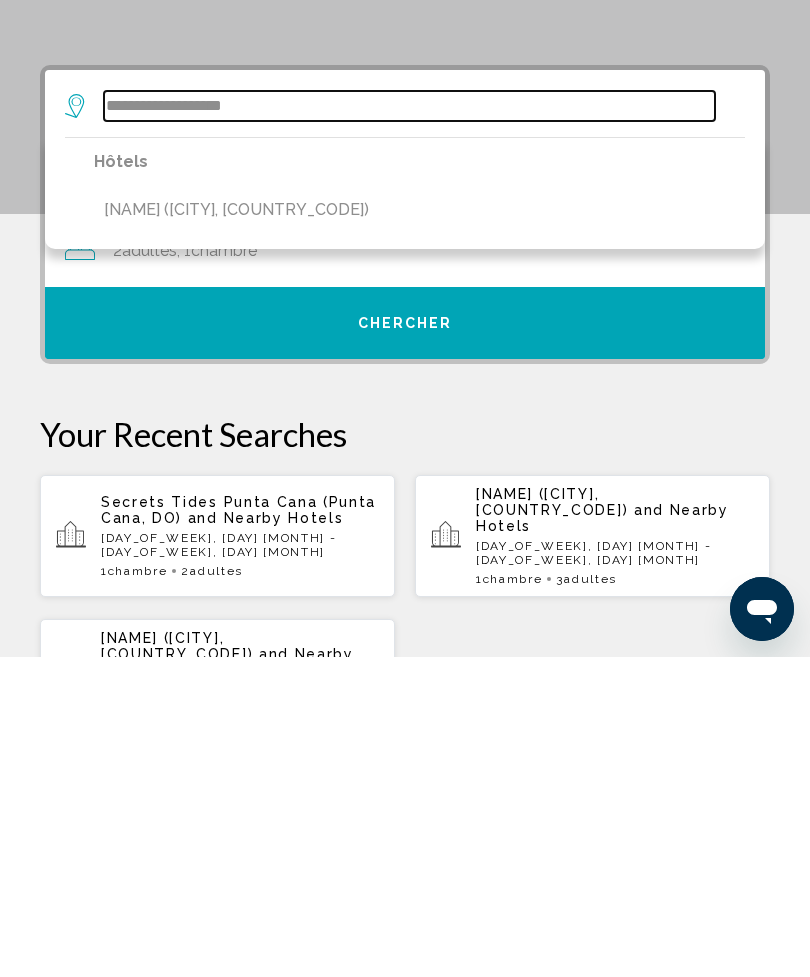 type on "**********" 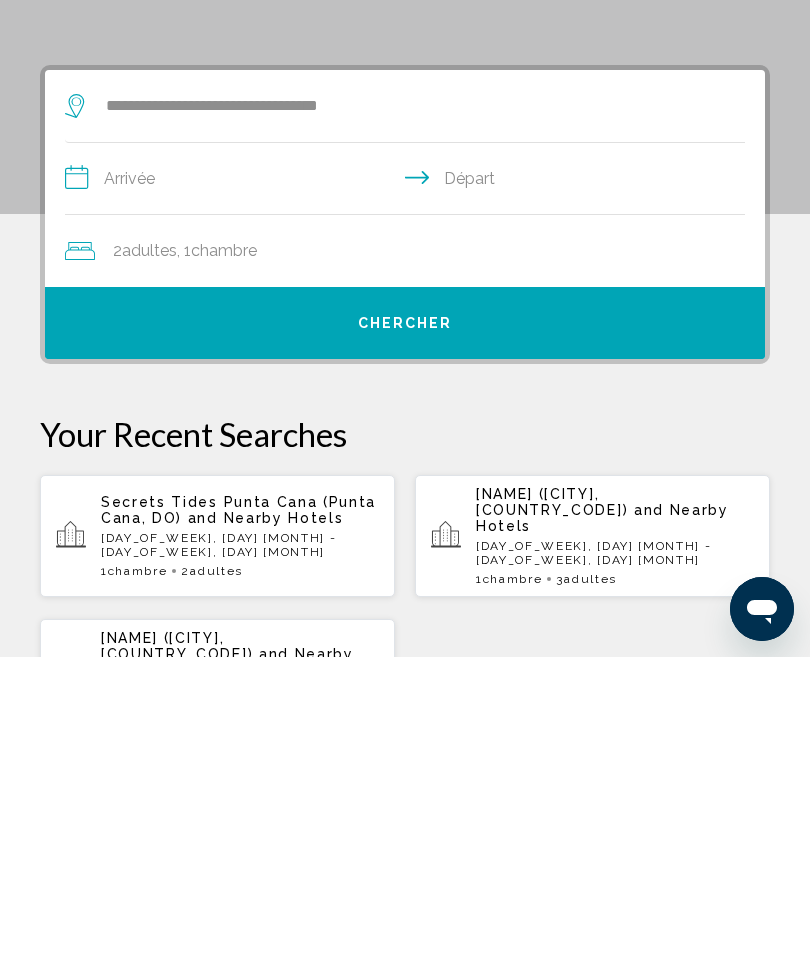 click on "**********" at bounding box center (409, 501) 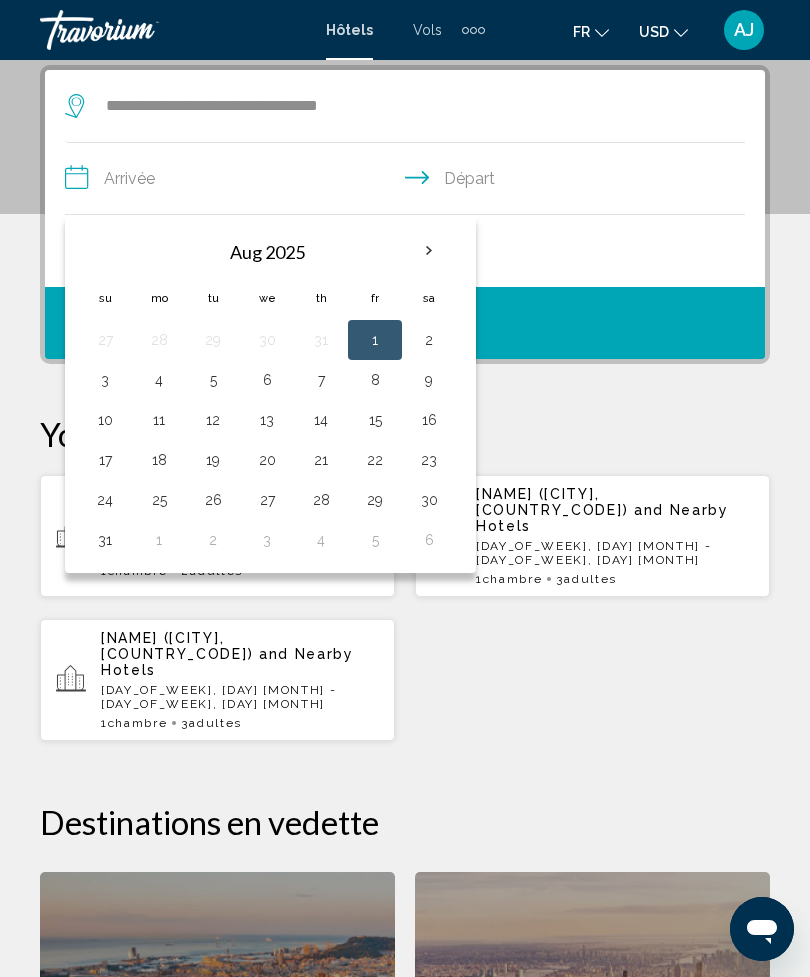 click at bounding box center [429, 251] 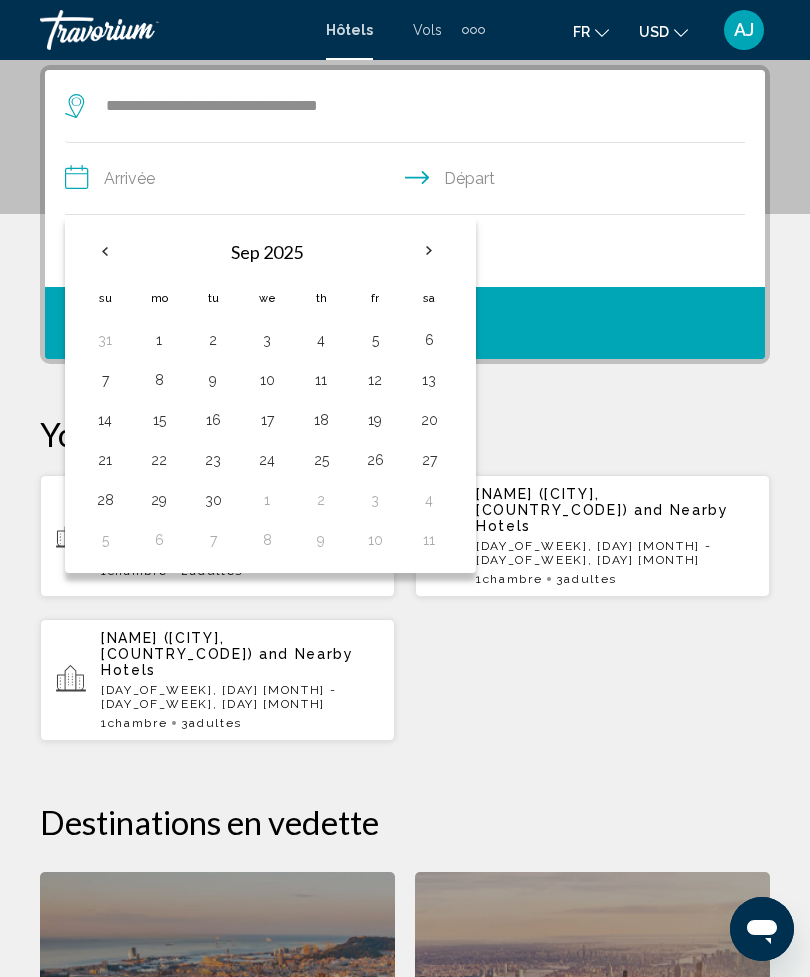 click at bounding box center (429, 251) 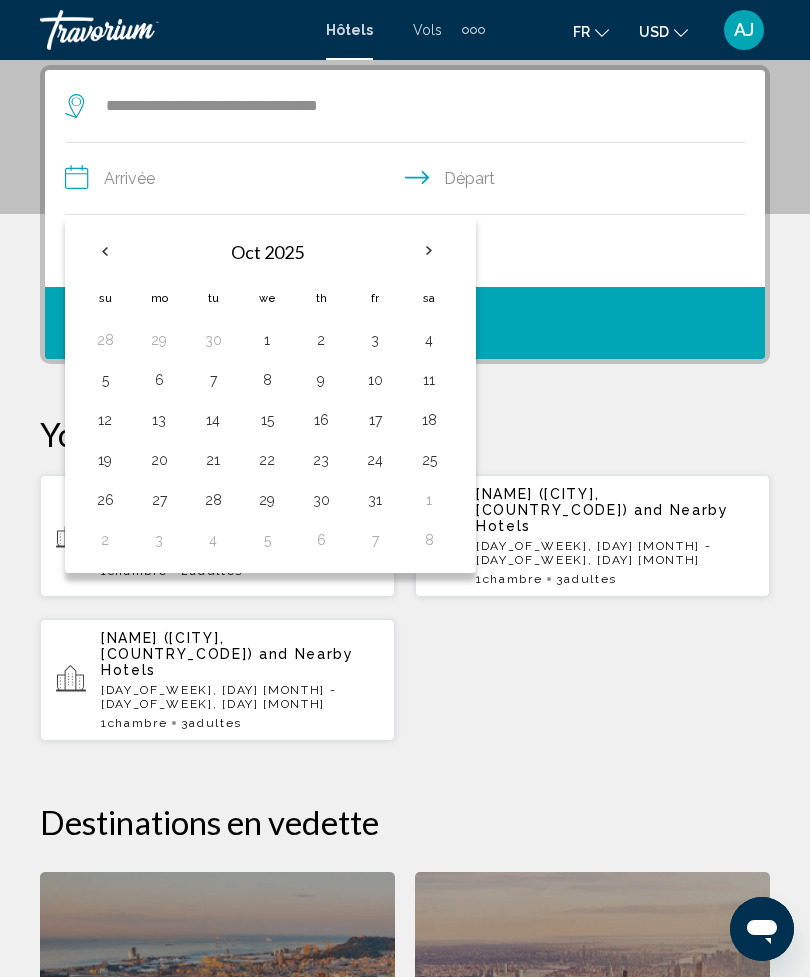 click at bounding box center [429, 251] 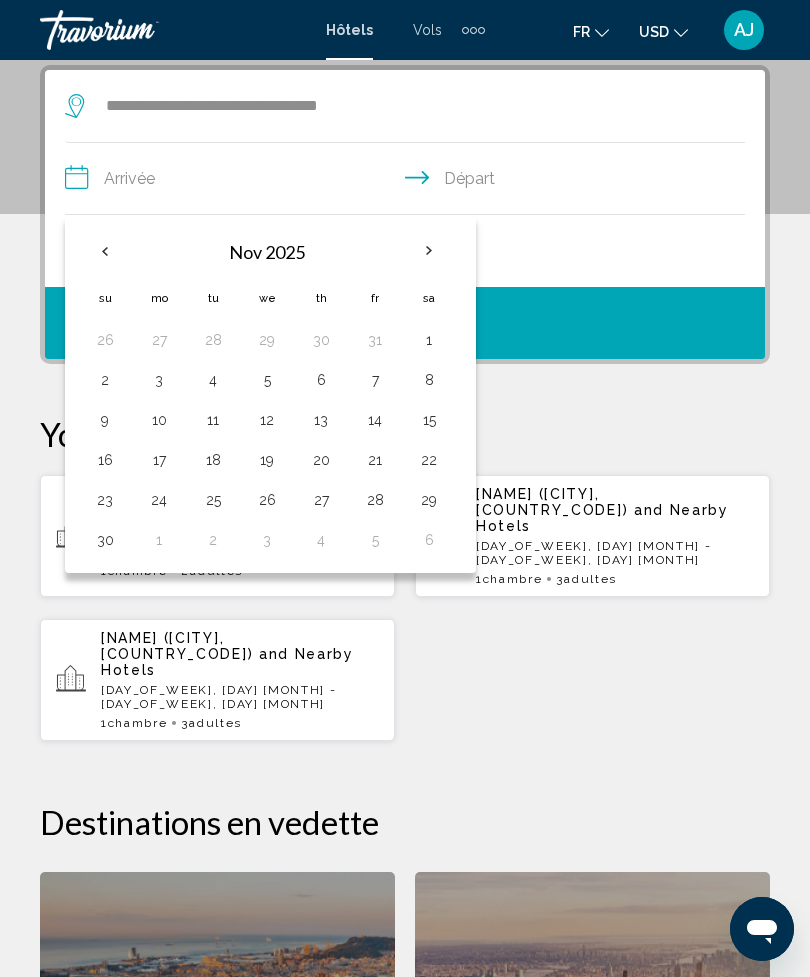 click at bounding box center [429, 251] 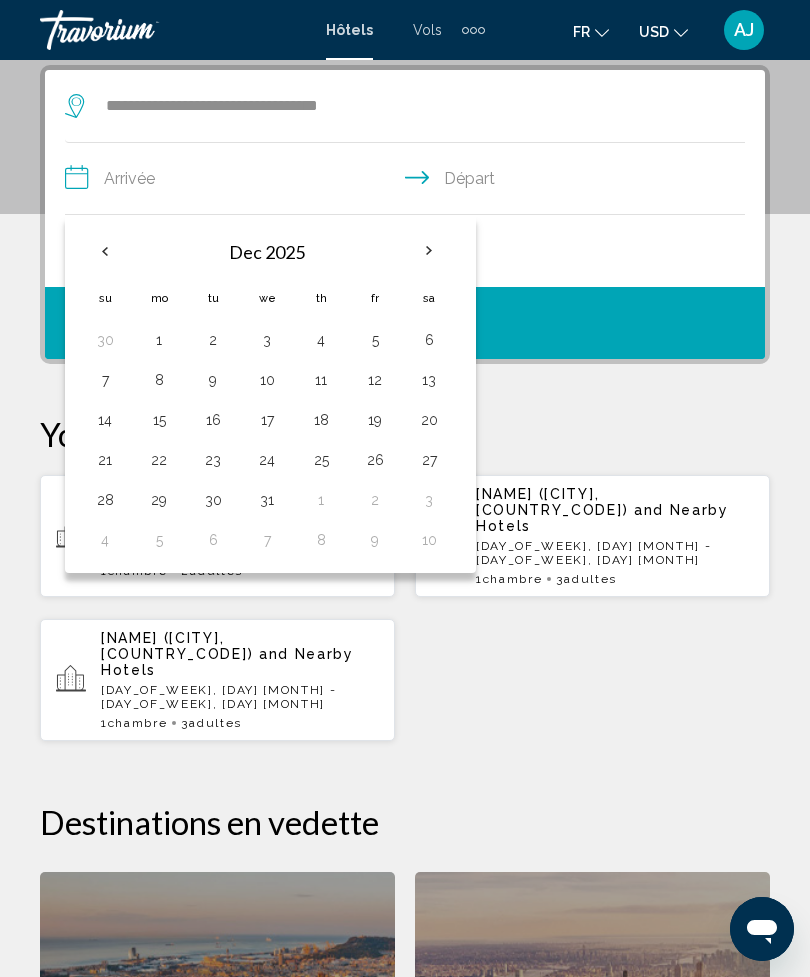 click at bounding box center [429, 251] 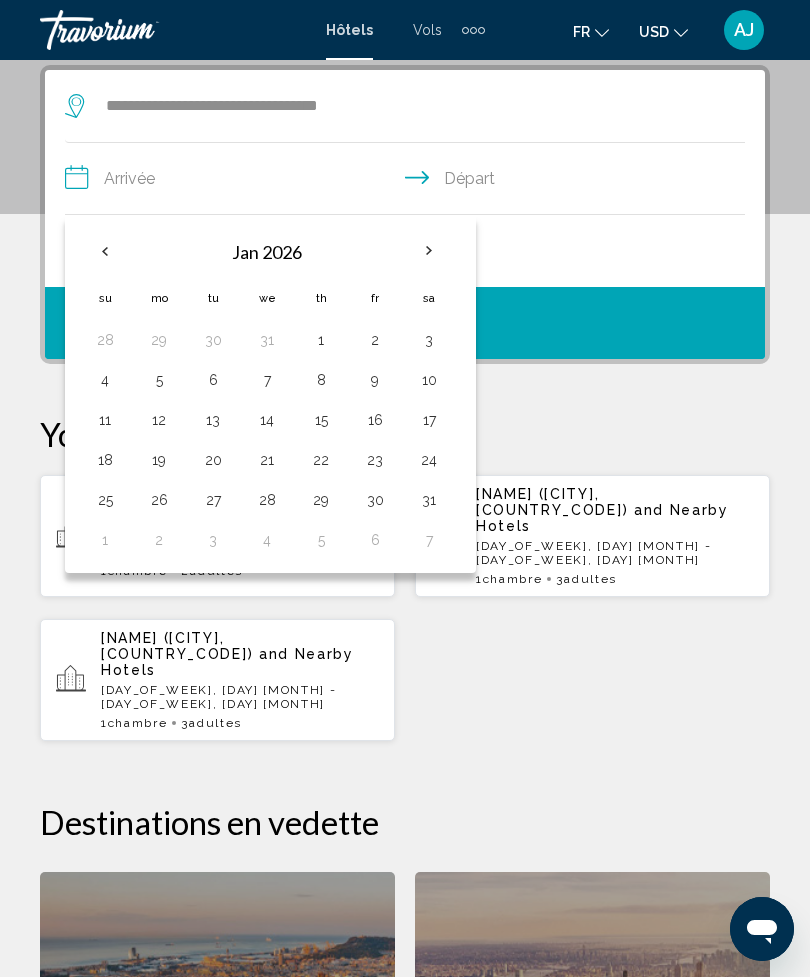 click at bounding box center (429, 251) 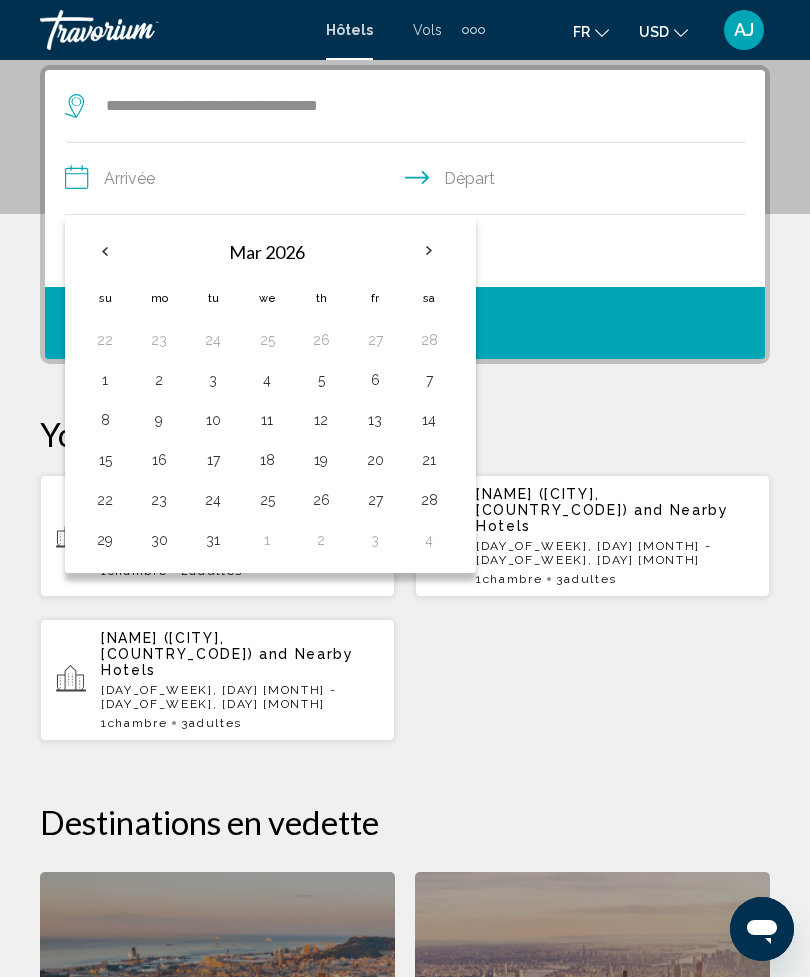 click at bounding box center [429, 251] 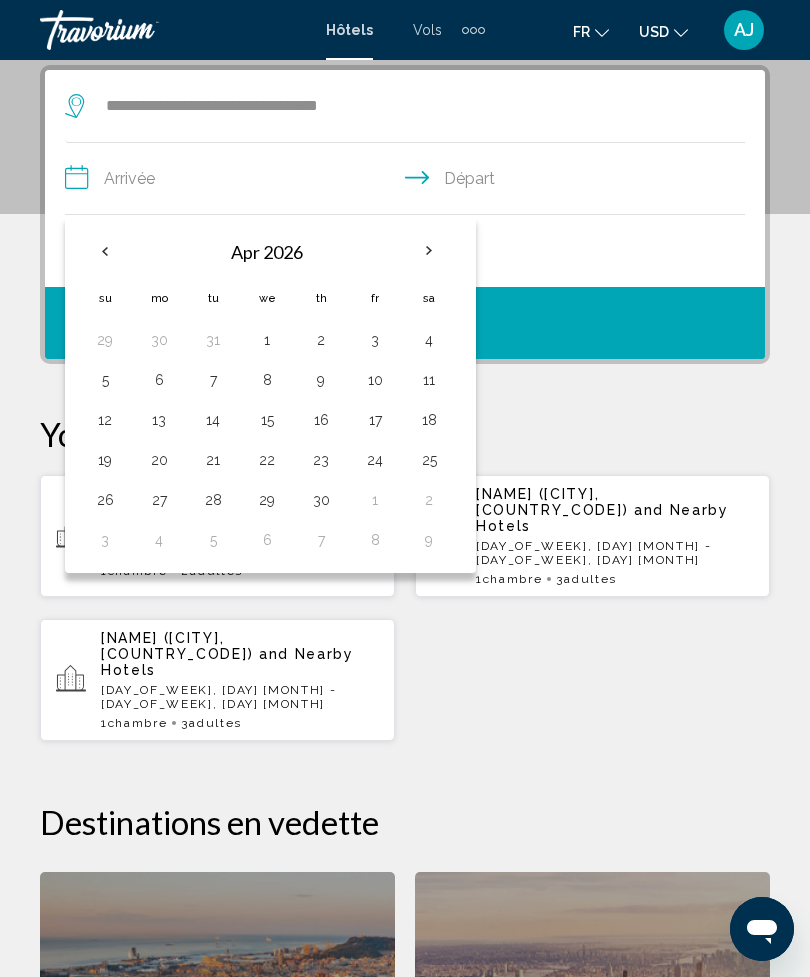click on "5" at bounding box center [105, 380] 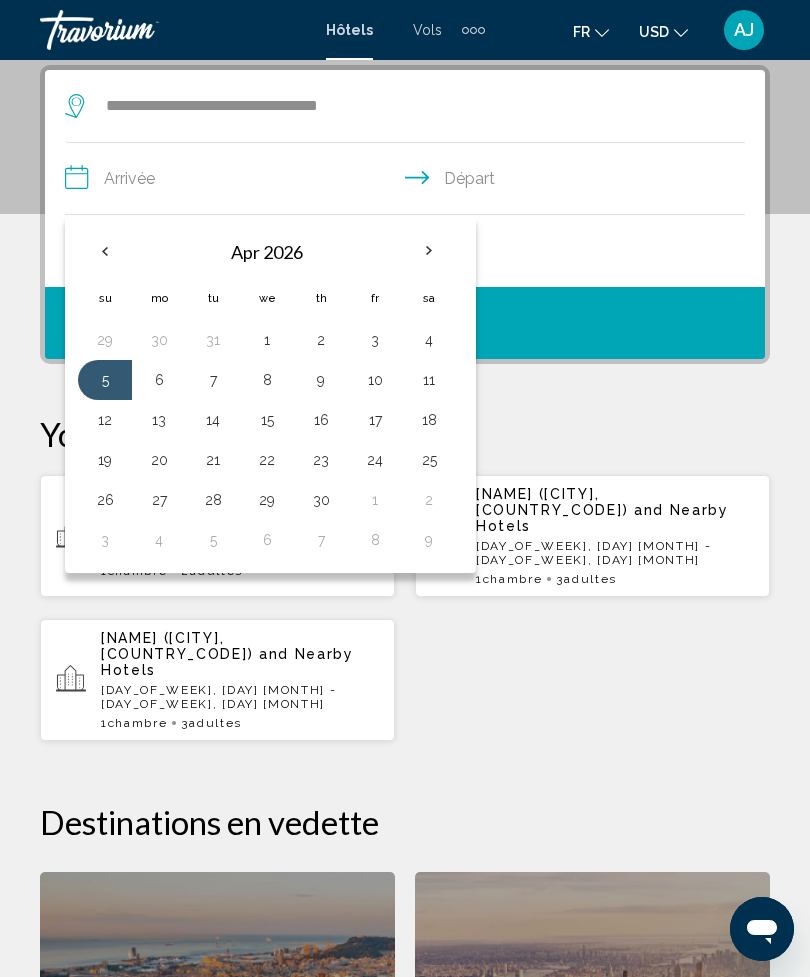 click on "7" at bounding box center (213, 380) 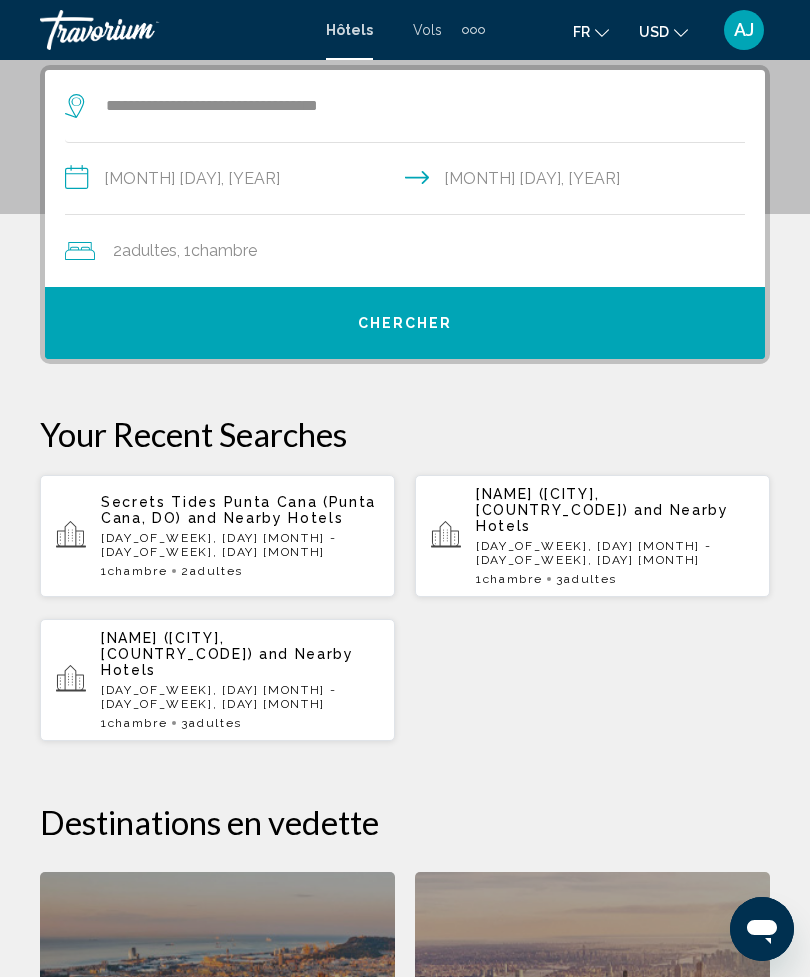 click on "Chercher" at bounding box center (405, 324) 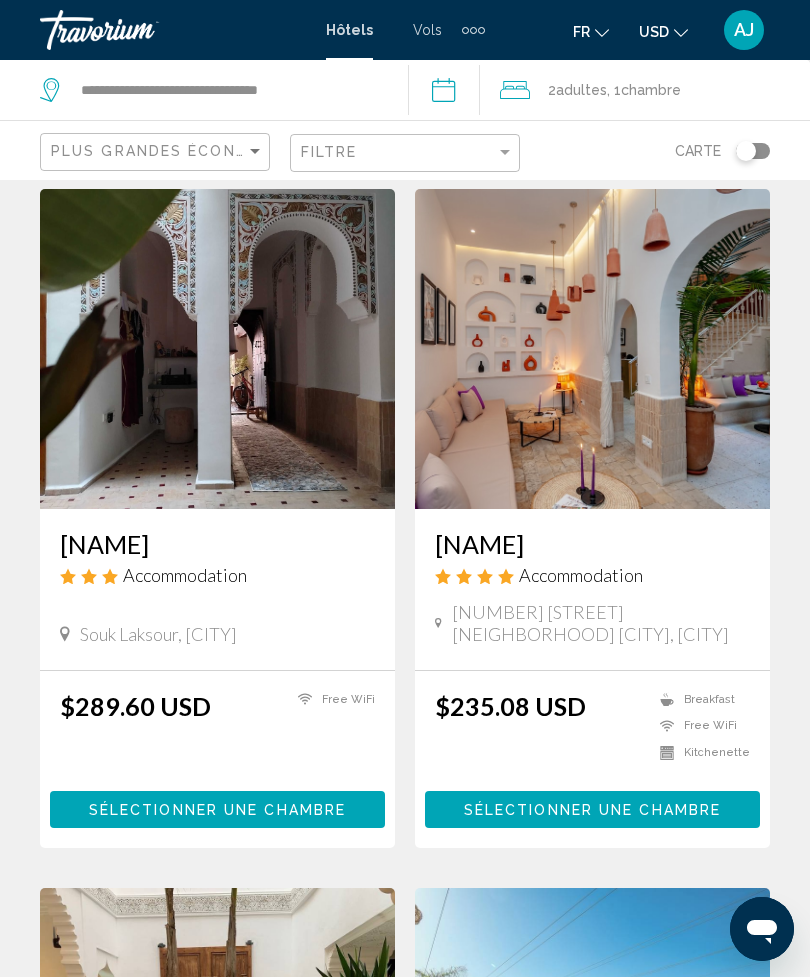 scroll, scrollTop: 124, scrollLeft: 0, axis: vertical 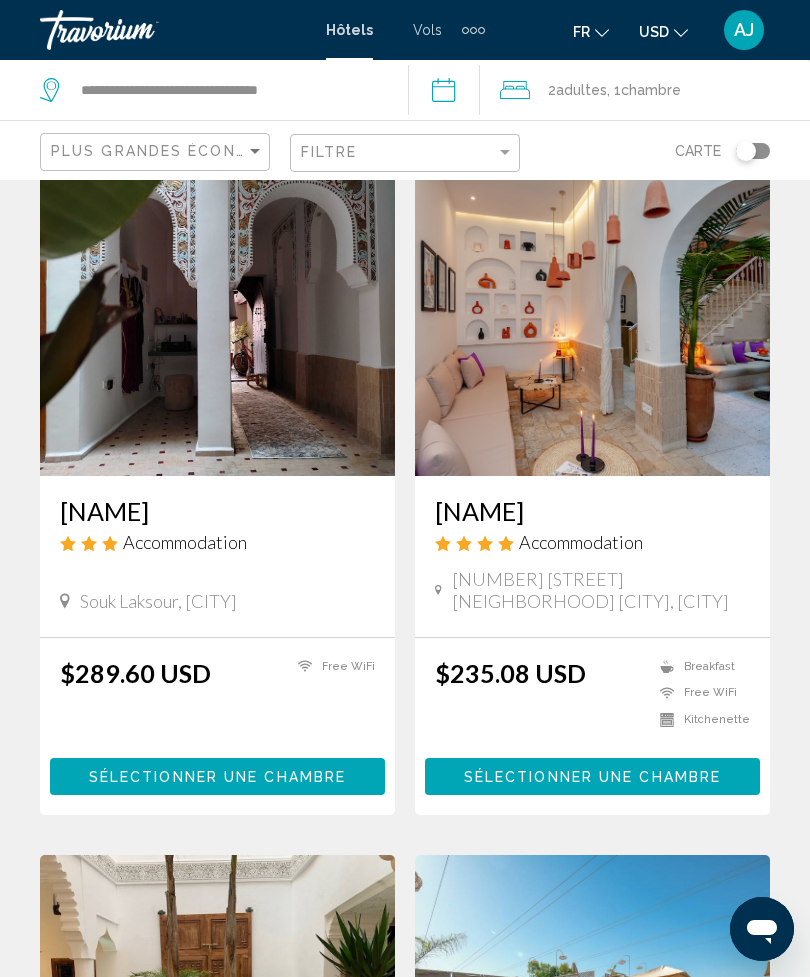 click on "[NAME]" at bounding box center [217, 511] 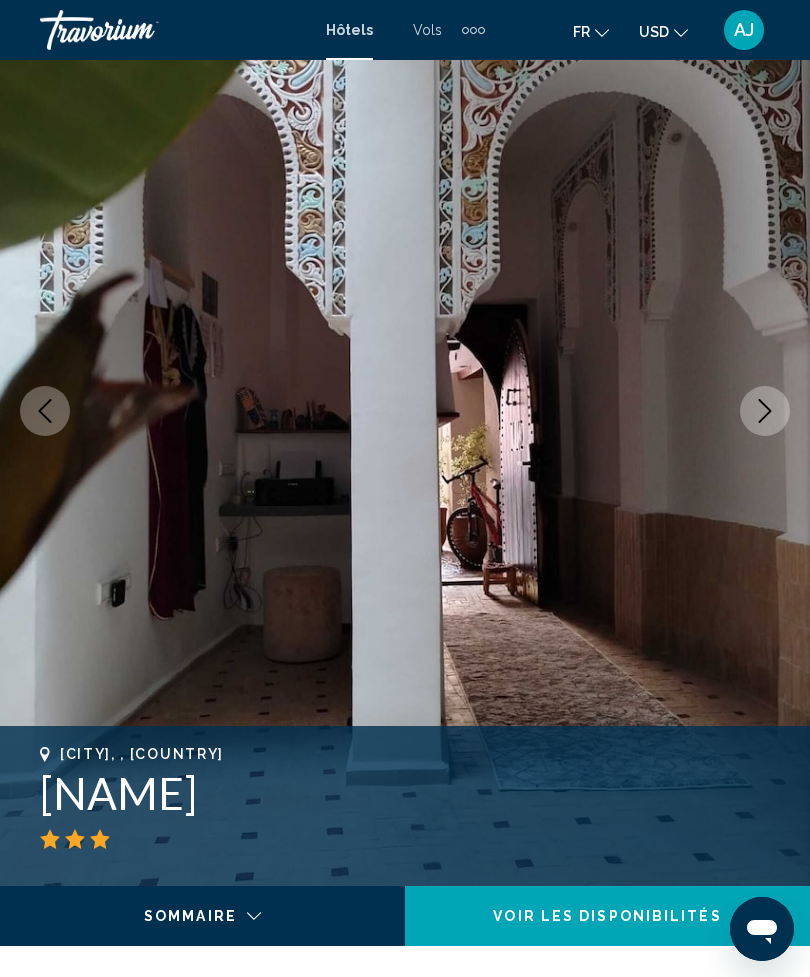 scroll, scrollTop: 0, scrollLeft: 0, axis: both 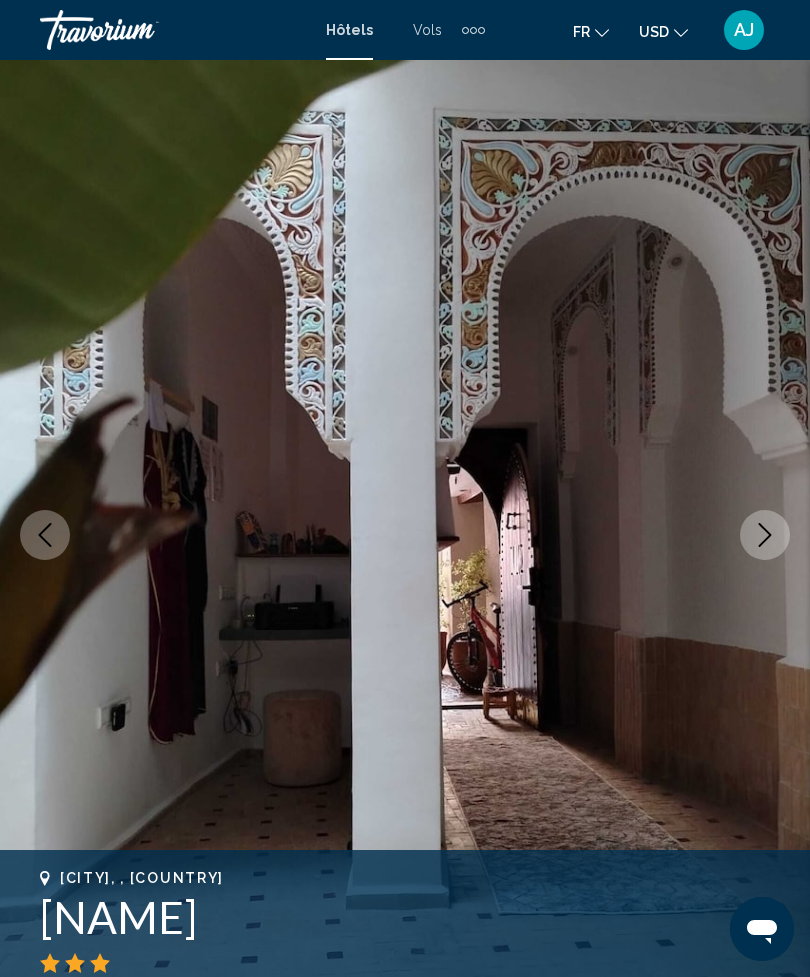 click 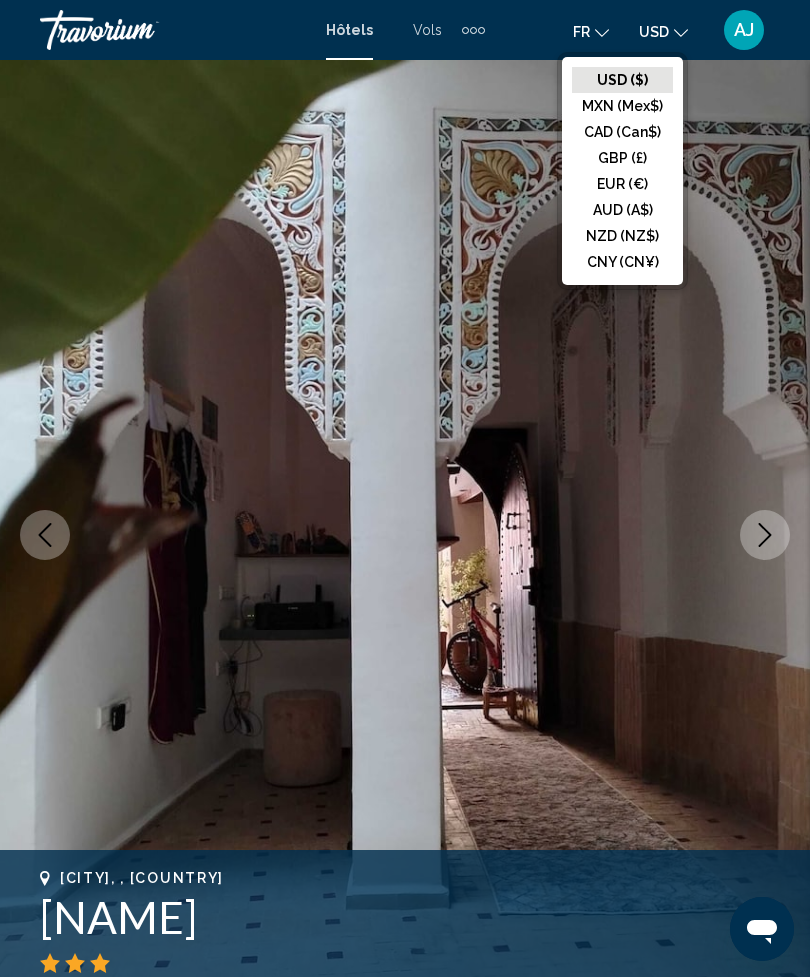 click on "CAD (Can$)" 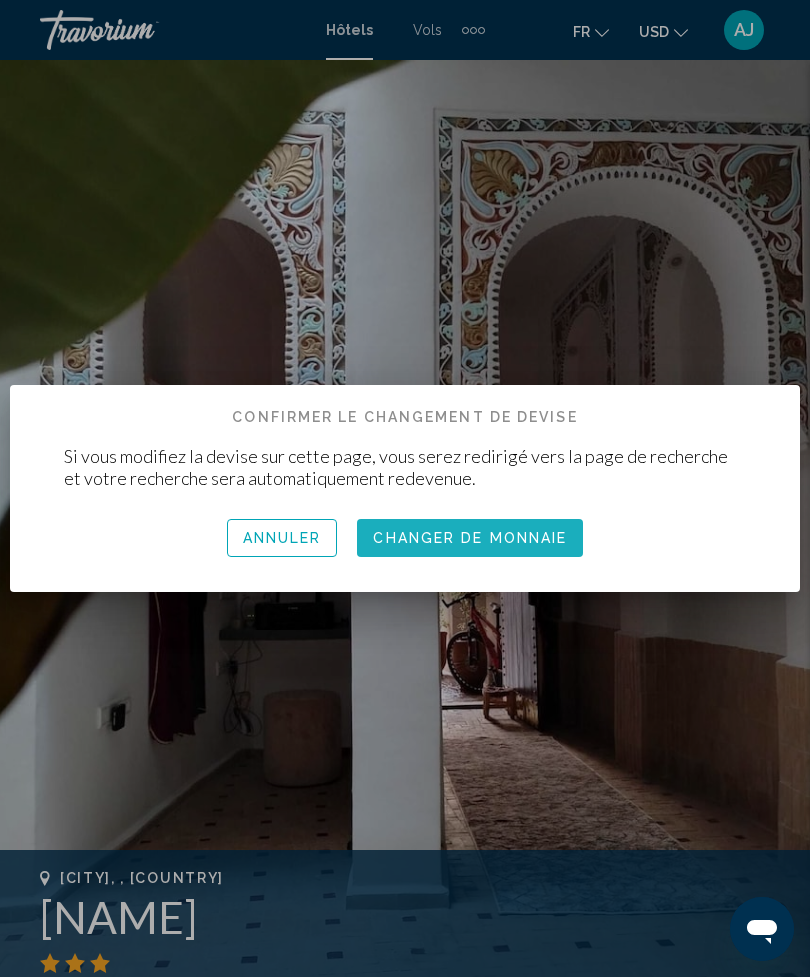 click on "Changer de monnaie" at bounding box center (470, 539) 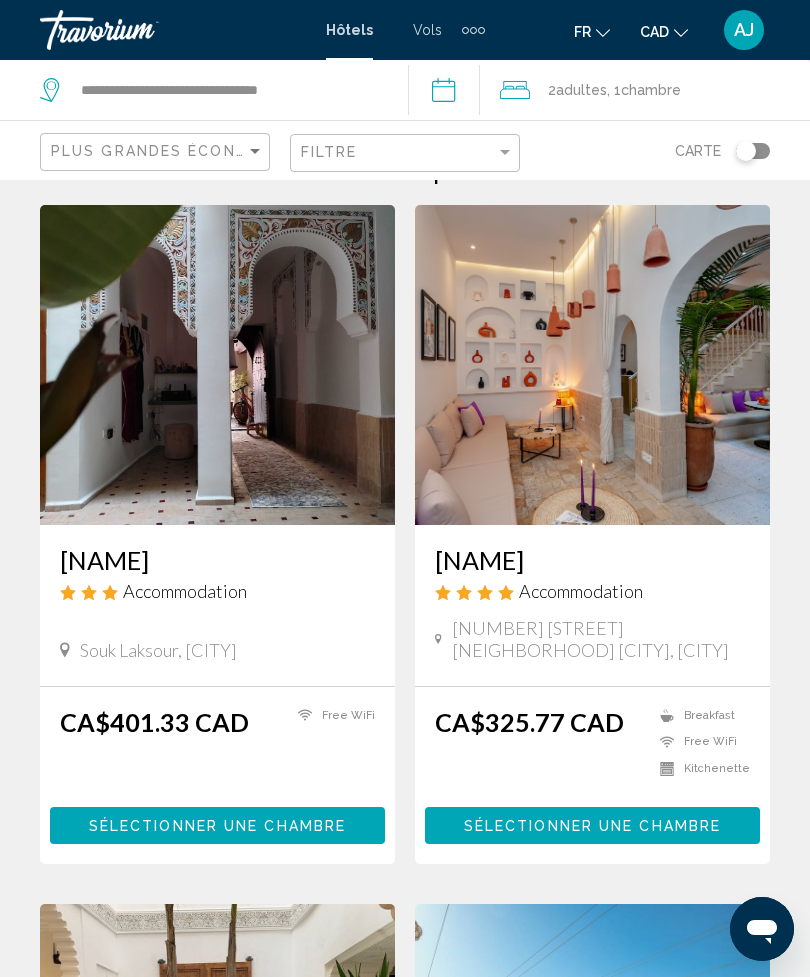 scroll, scrollTop: 53, scrollLeft: 0, axis: vertical 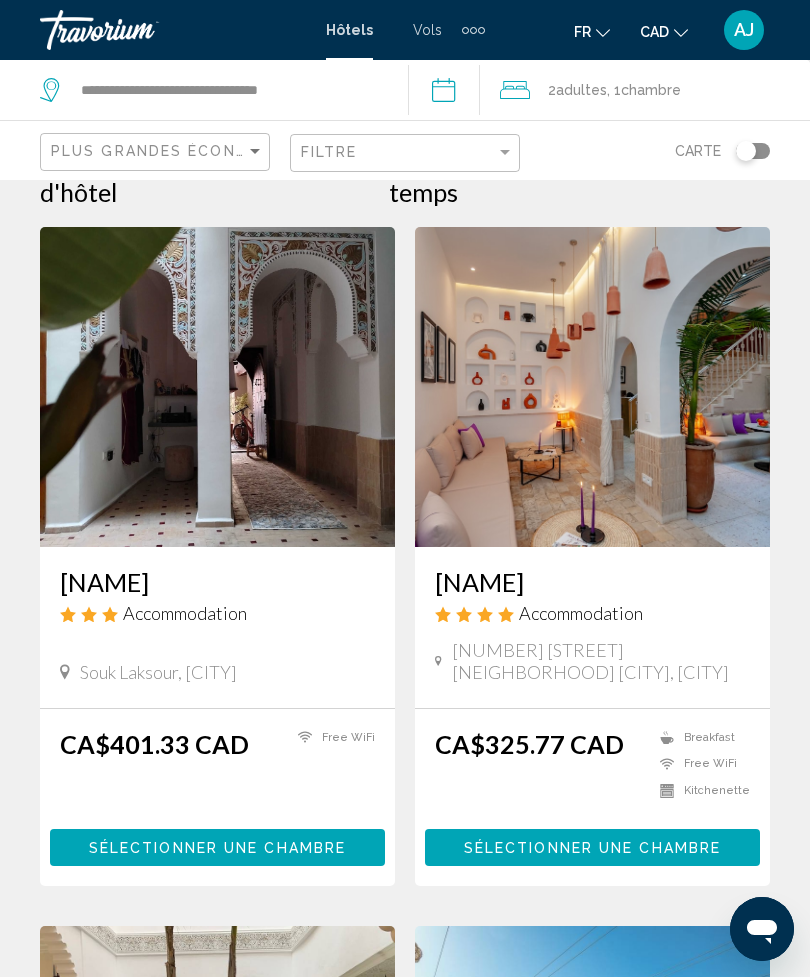 click on "[NAME]" at bounding box center [217, 582] 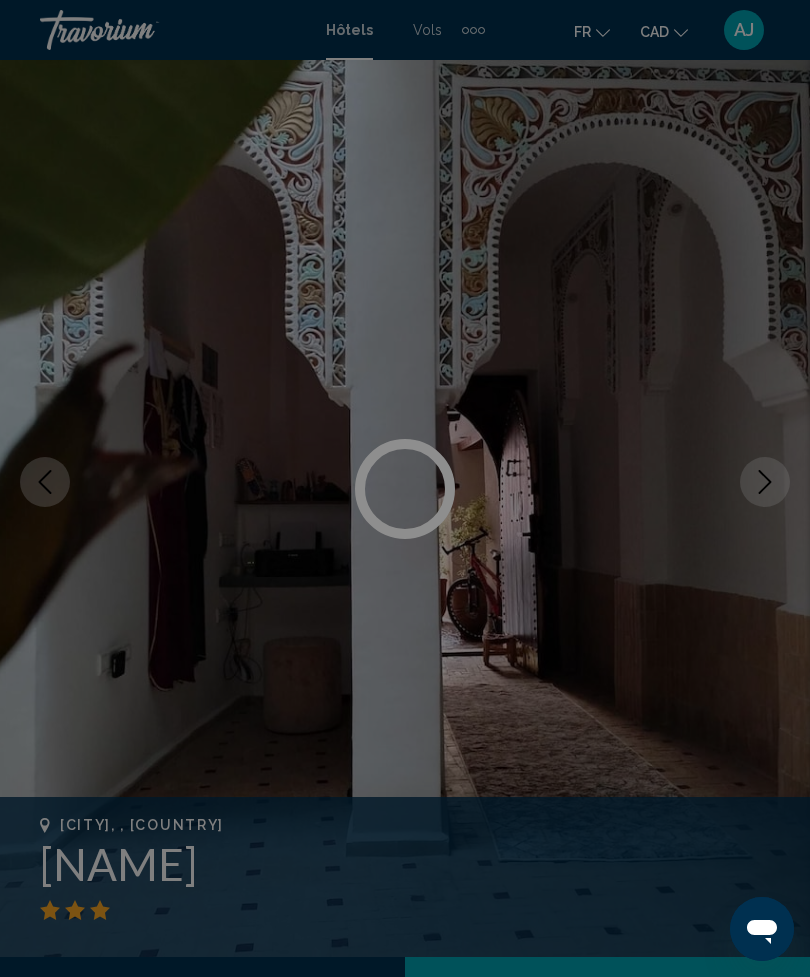 scroll, scrollTop: 0, scrollLeft: 0, axis: both 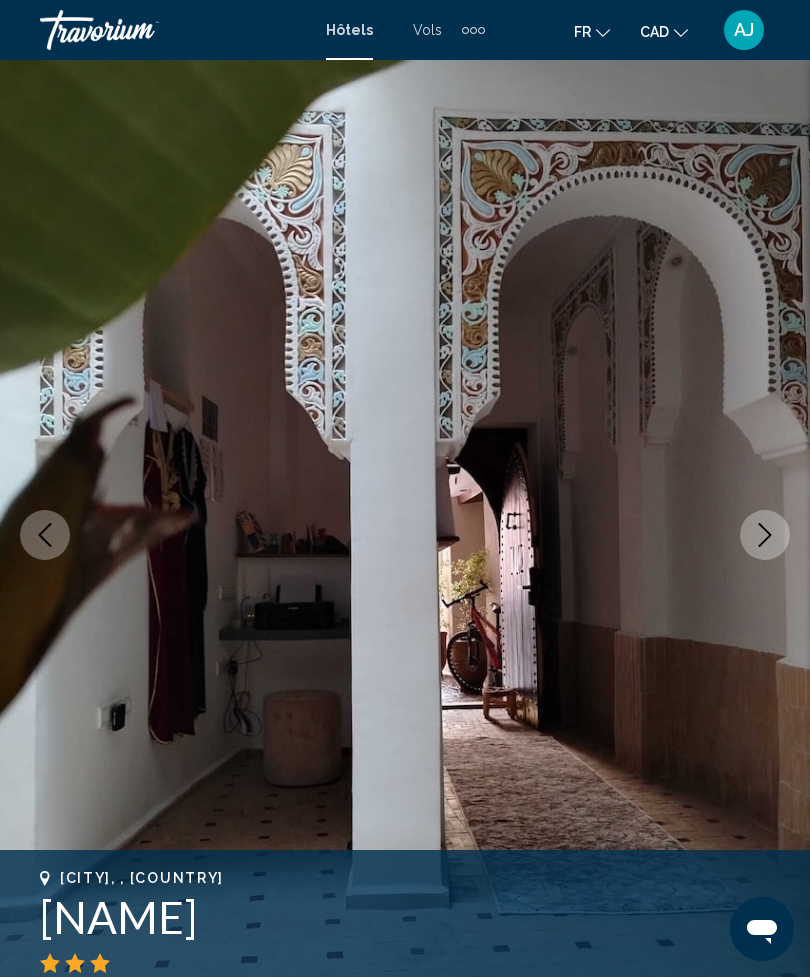 click 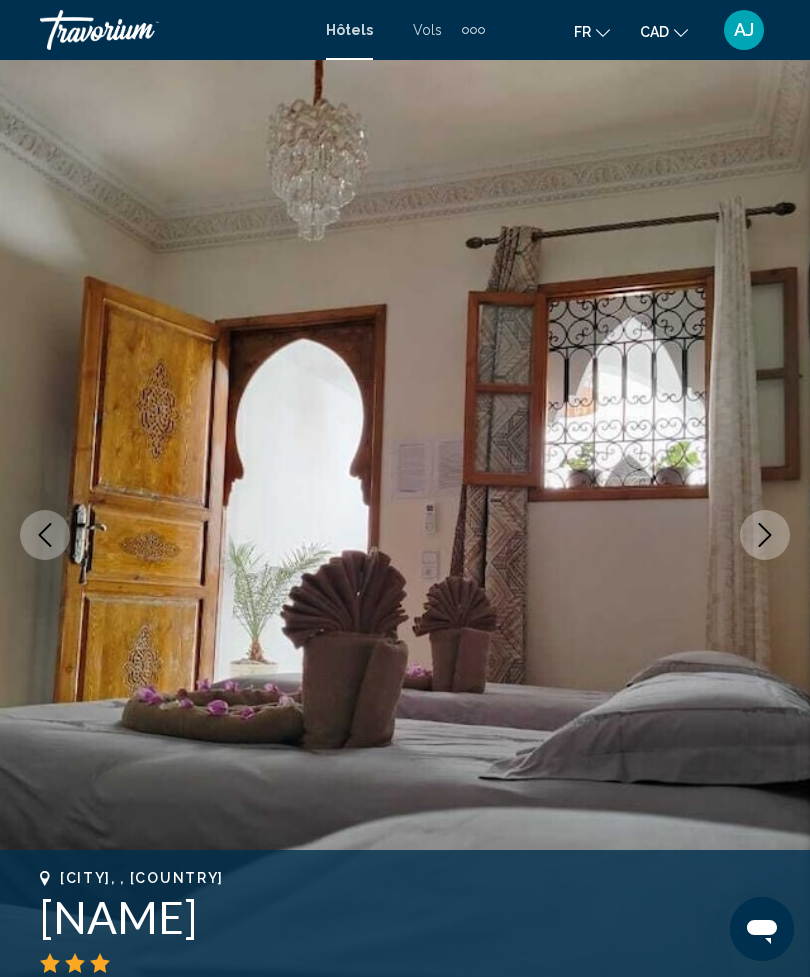 click 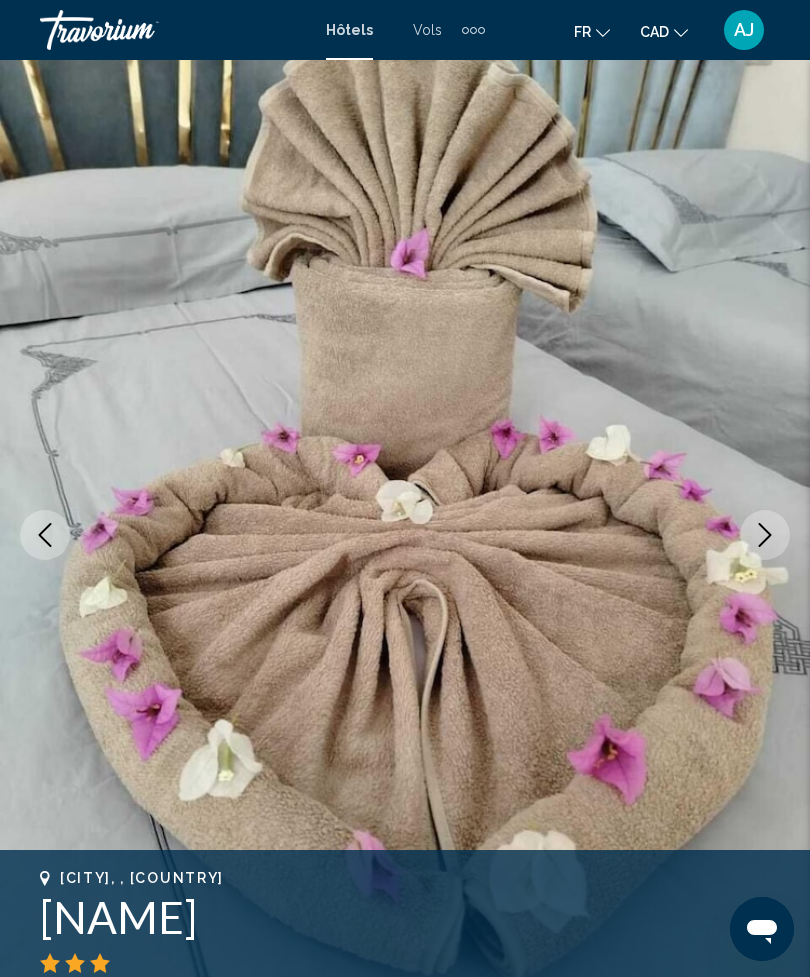 click 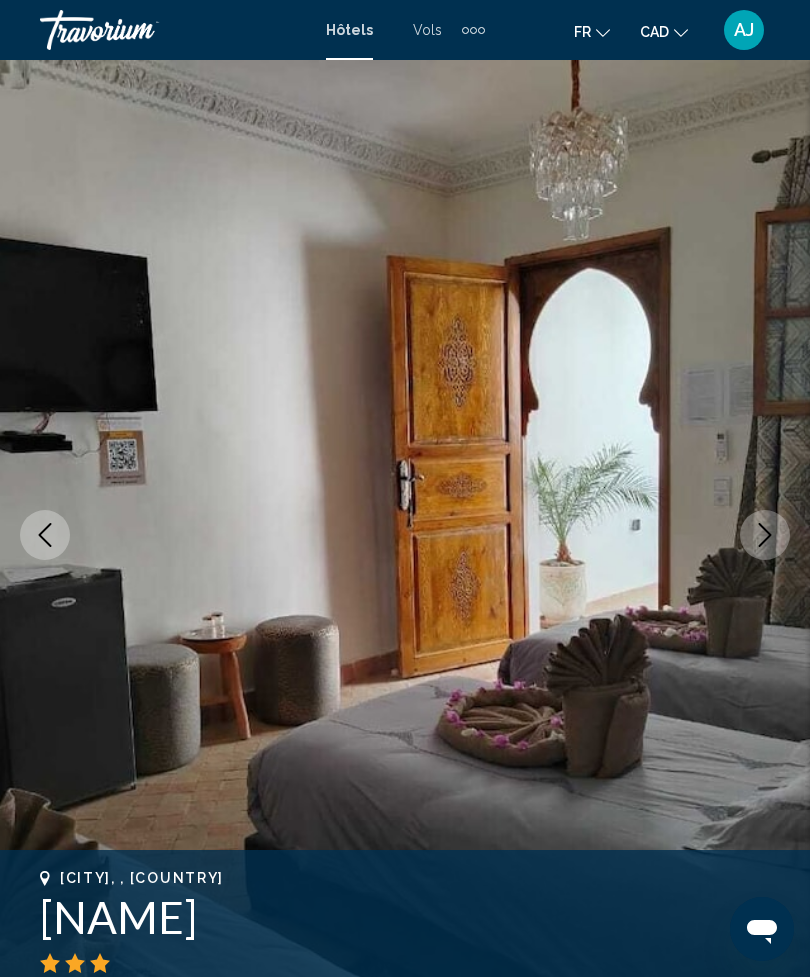 click at bounding box center (765, 535) 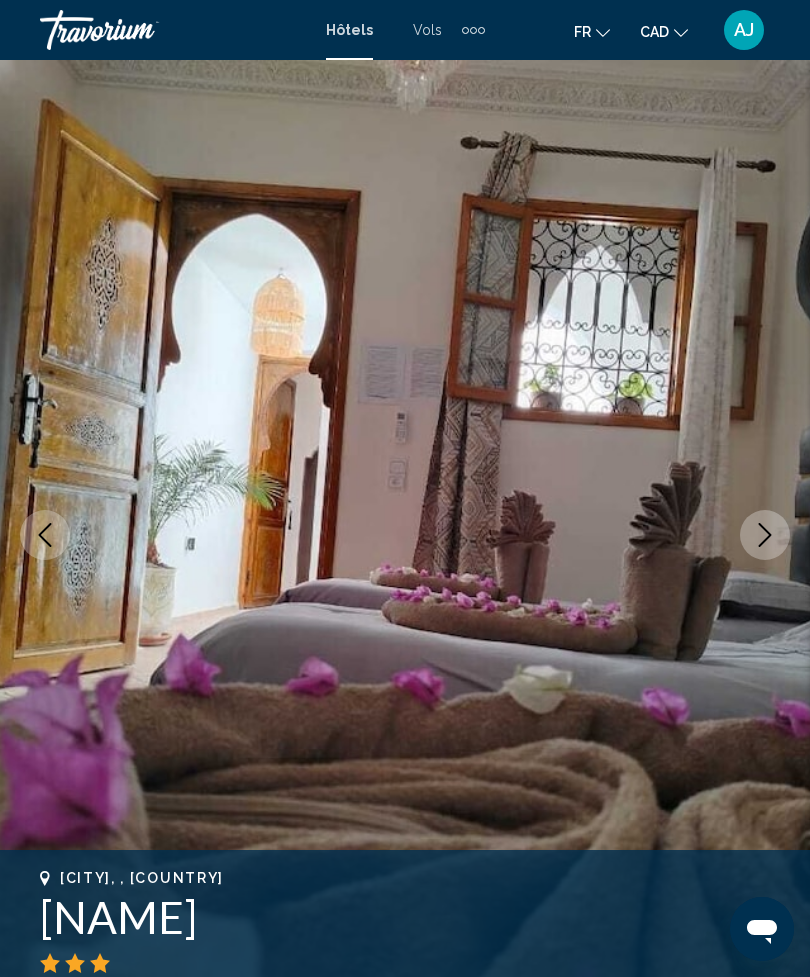 click at bounding box center (765, 535) 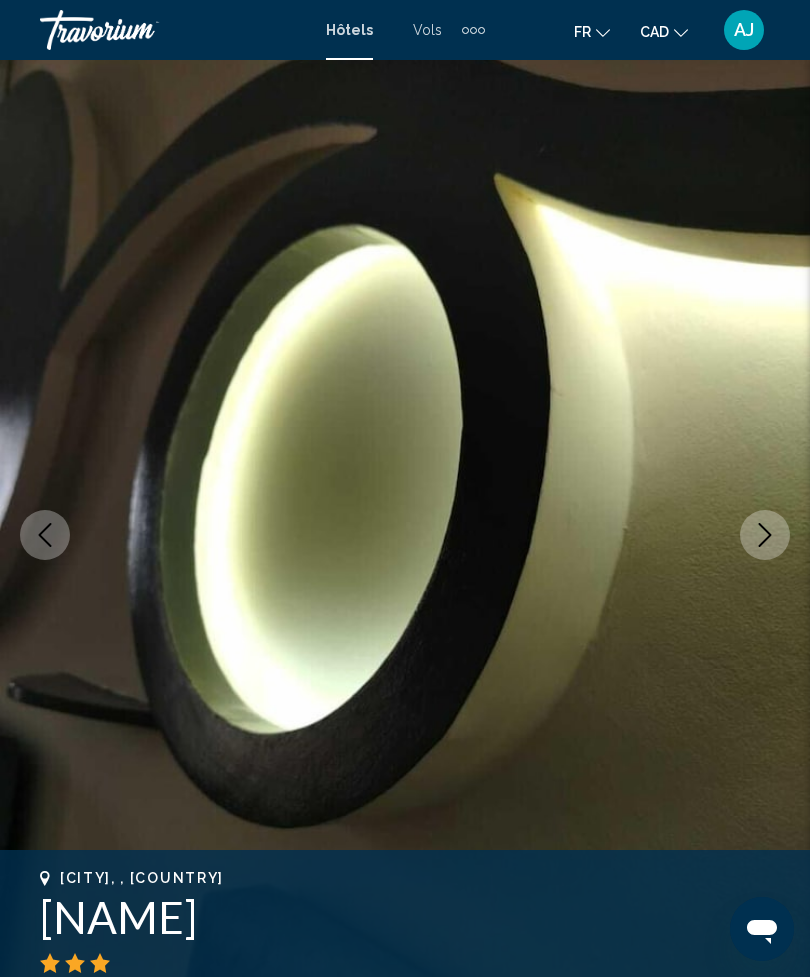 click 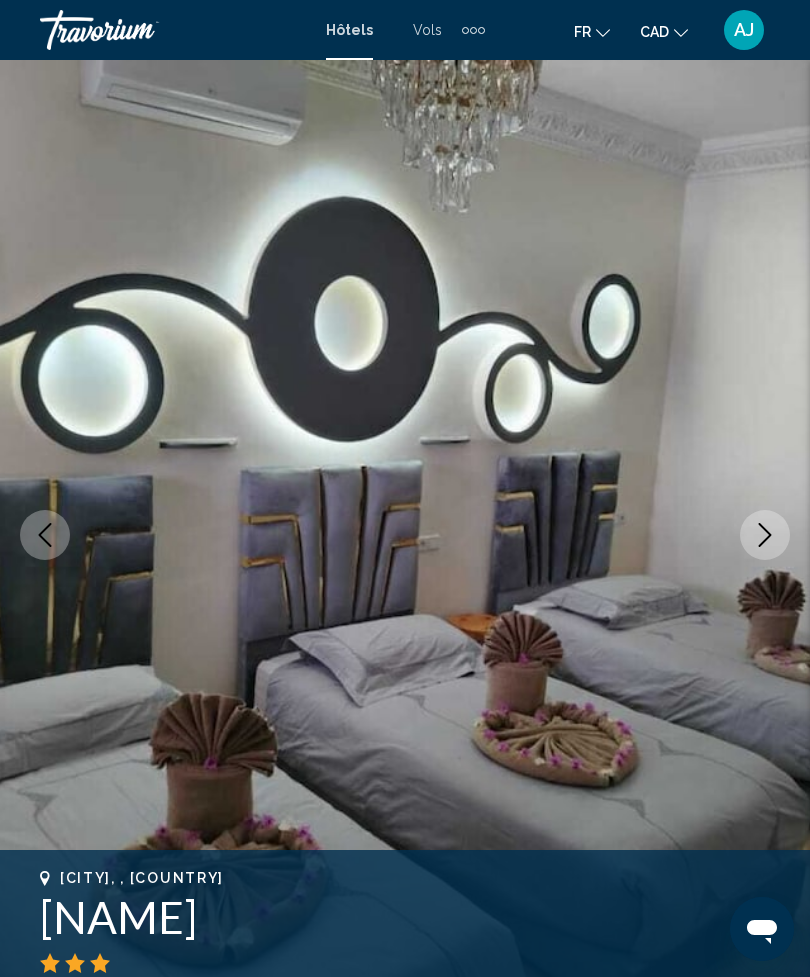 click 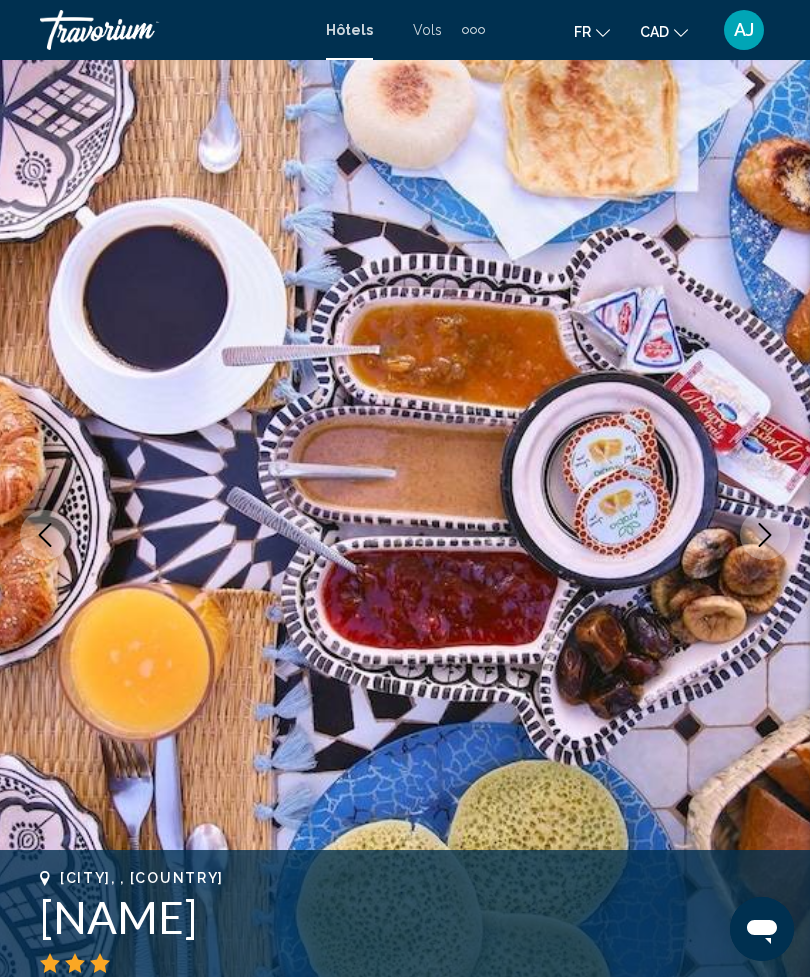 click 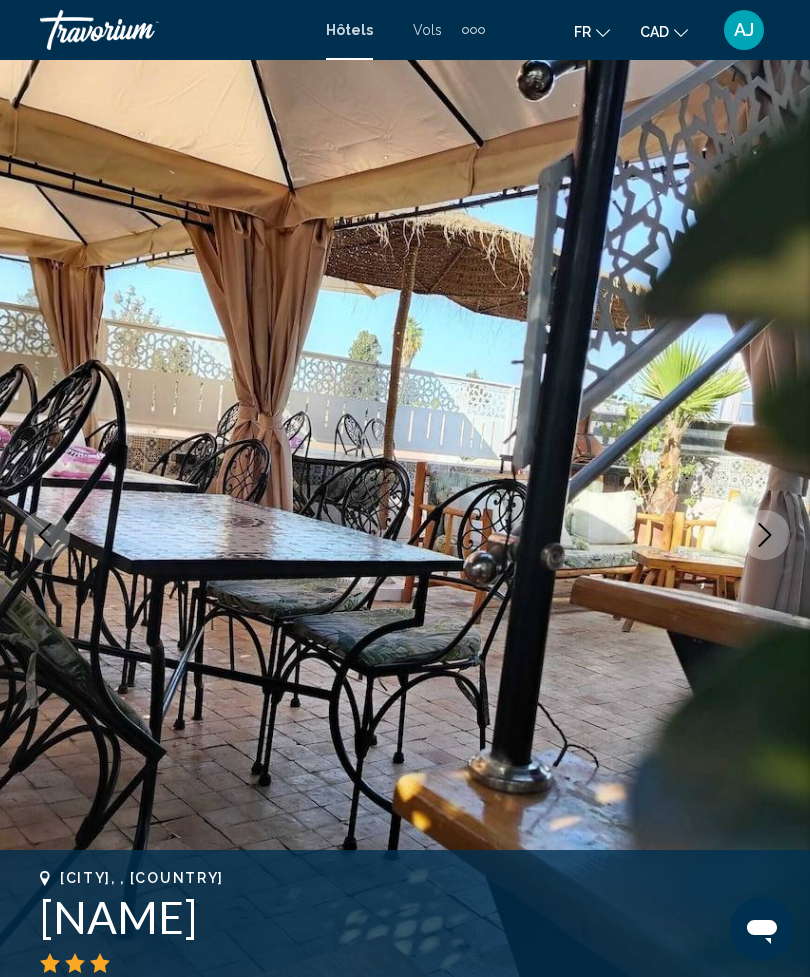 click 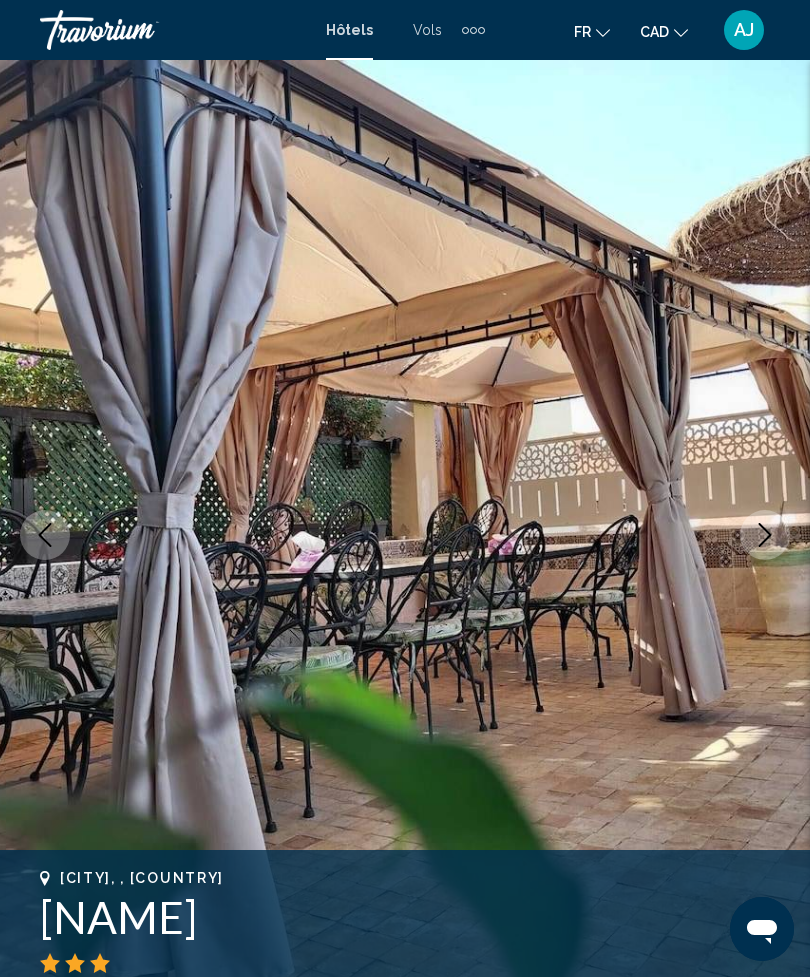click 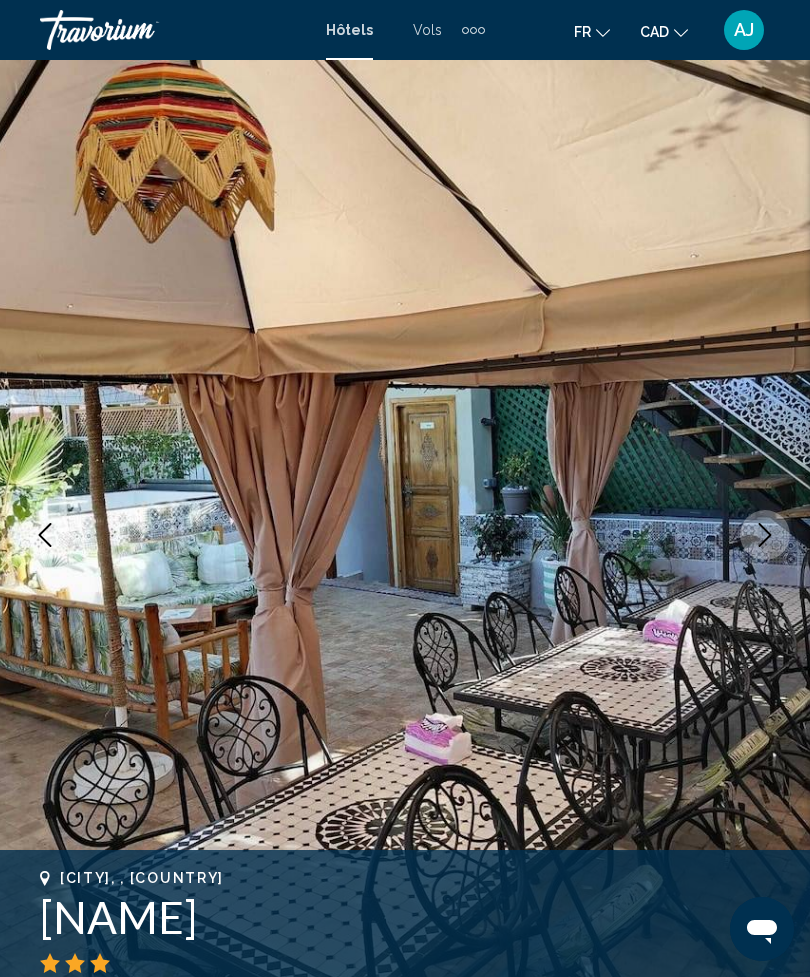 click at bounding box center (765, 535) 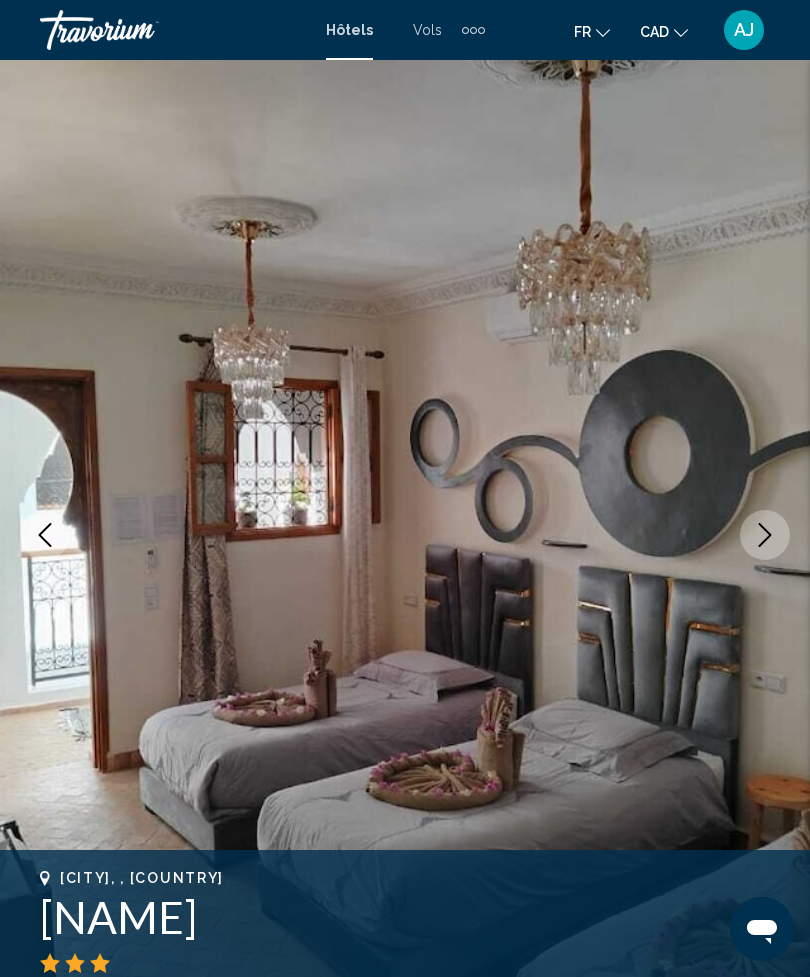 click 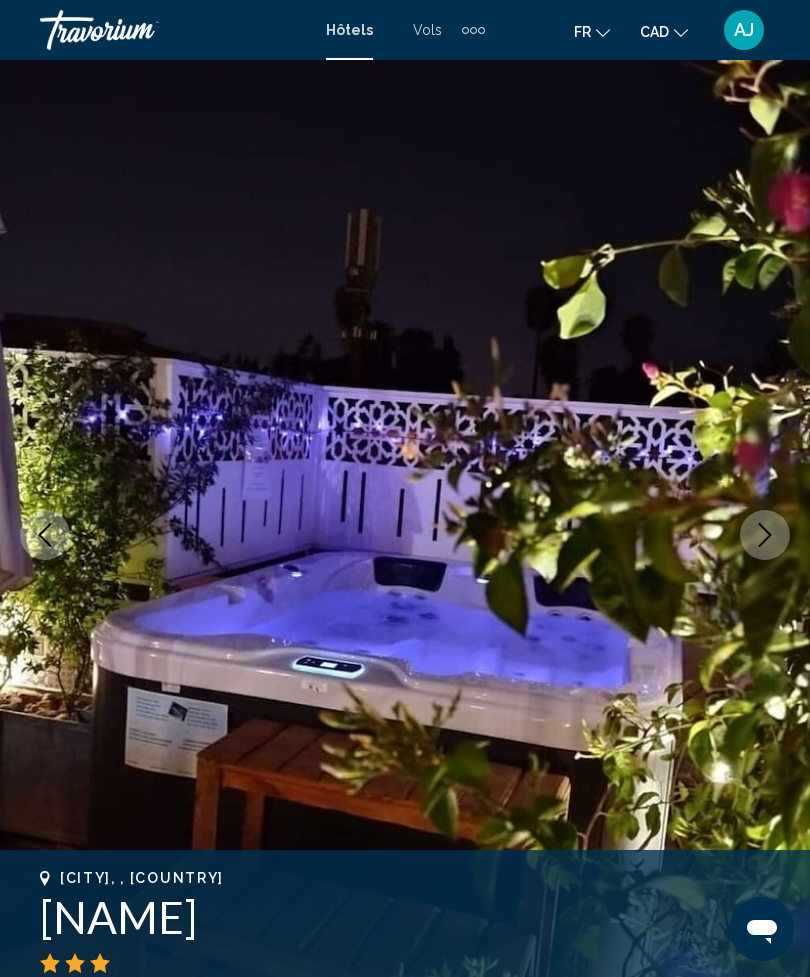 click at bounding box center [765, 535] 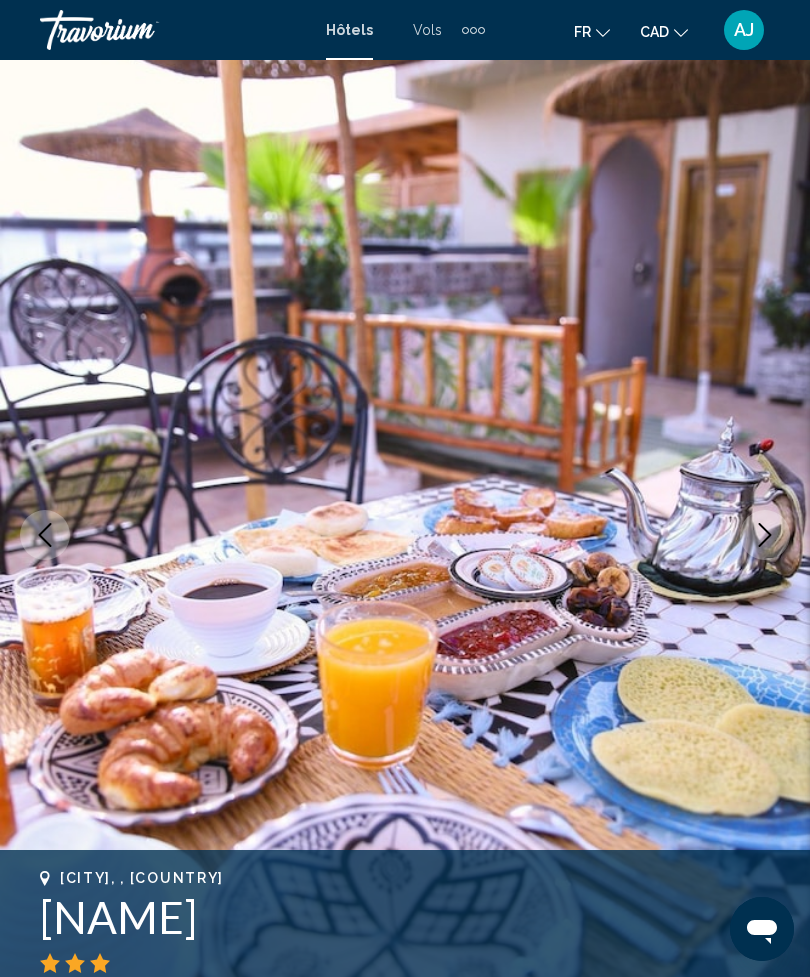 click 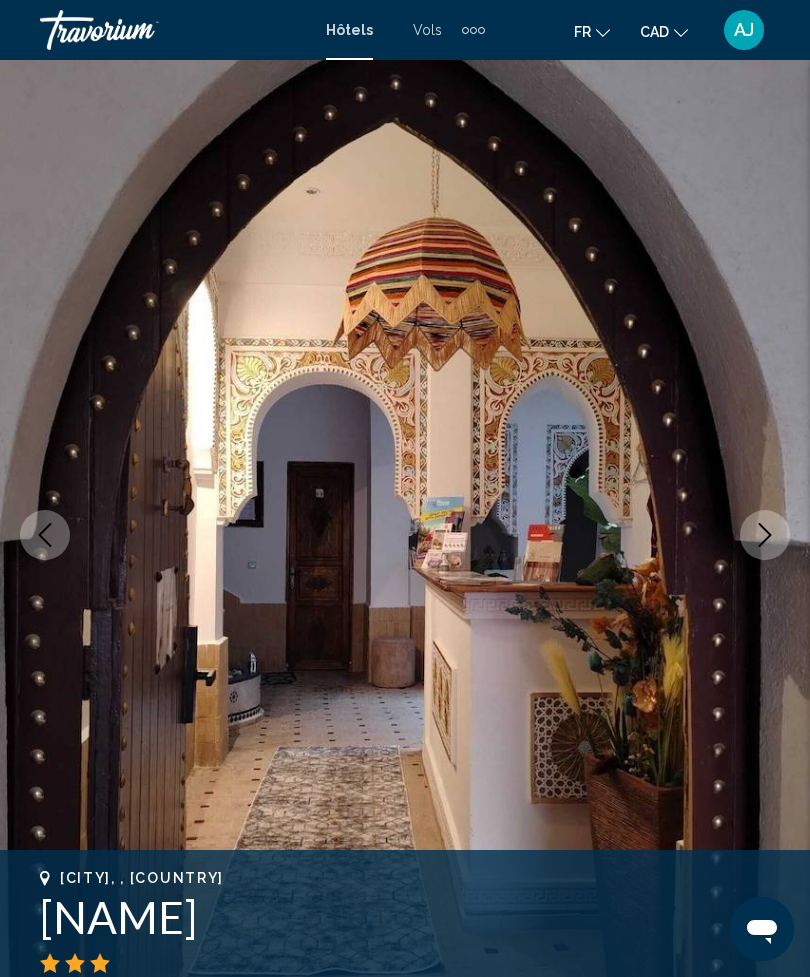 click 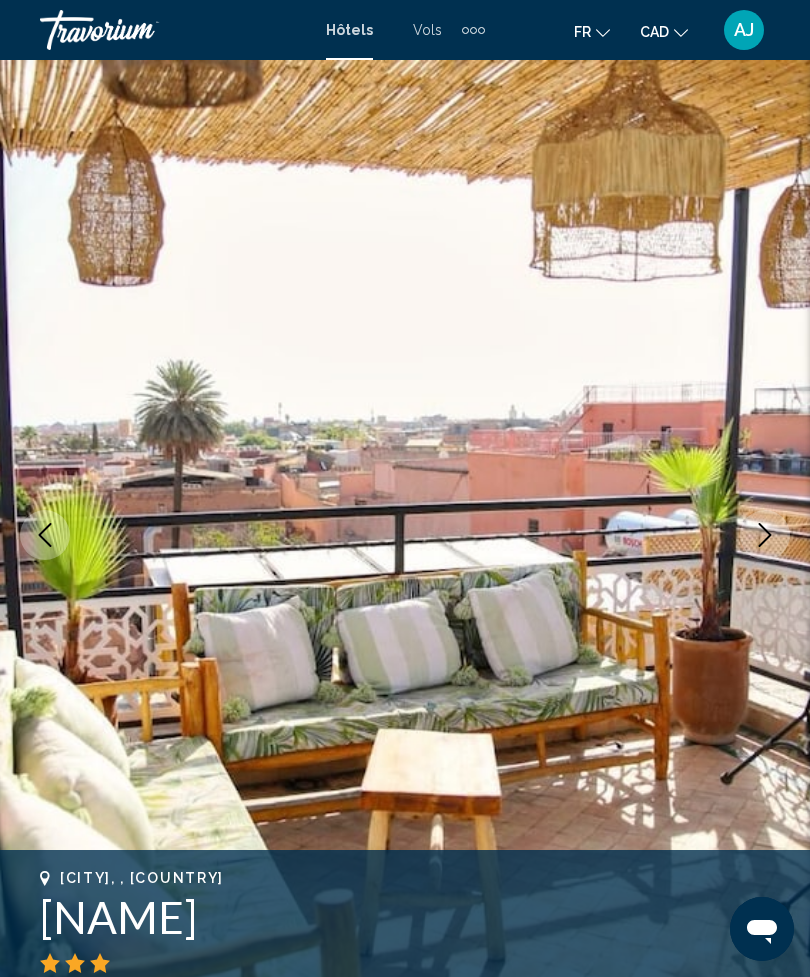 click 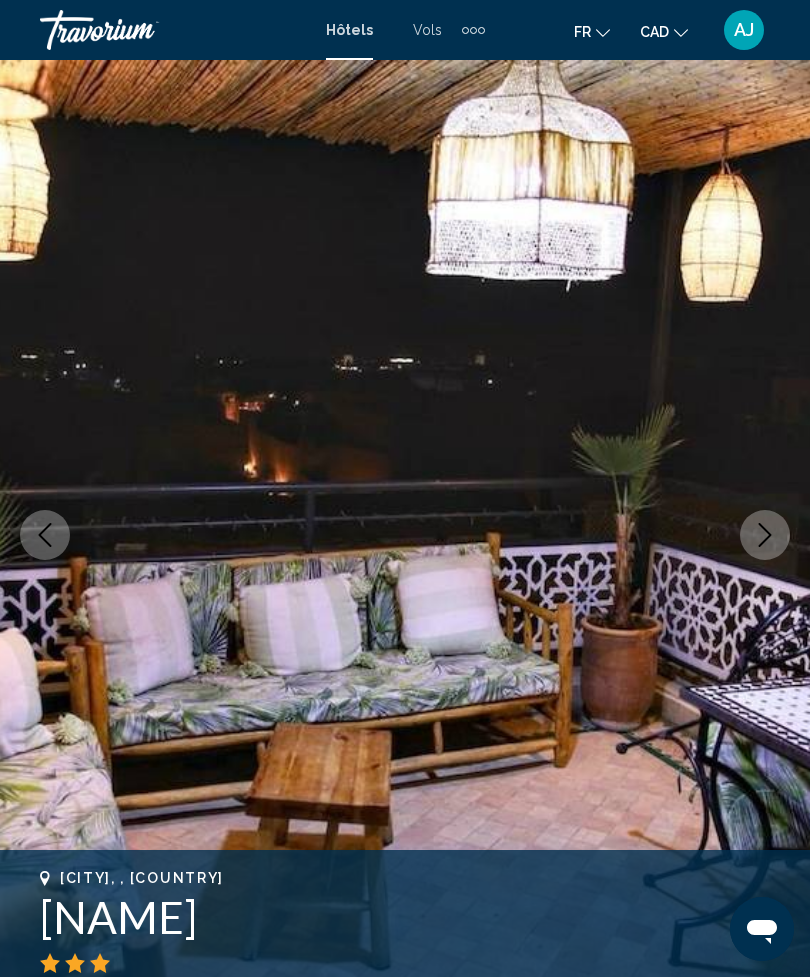 click 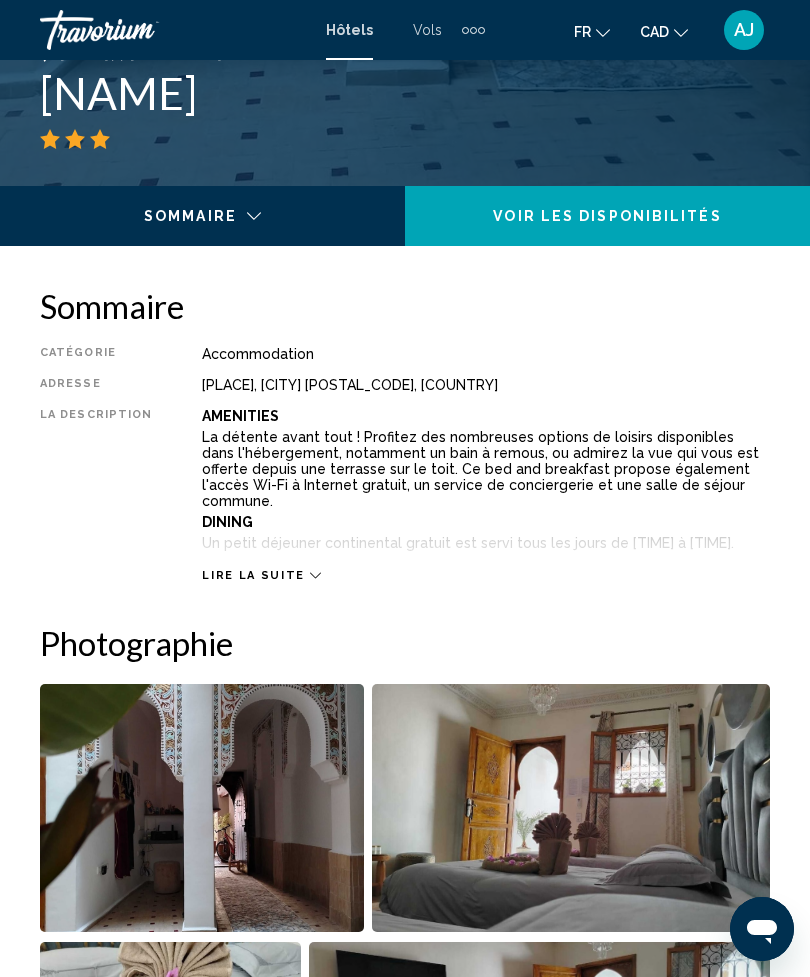 scroll, scrollTop: 826, scrollLeft: 0, axis: vertical 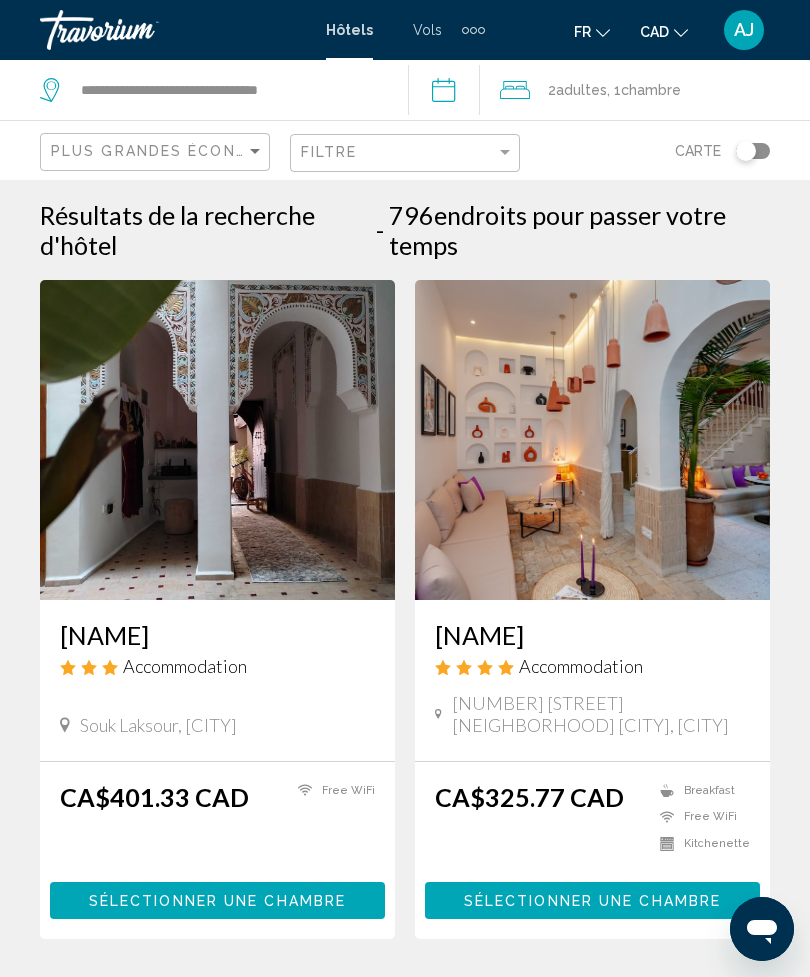 click 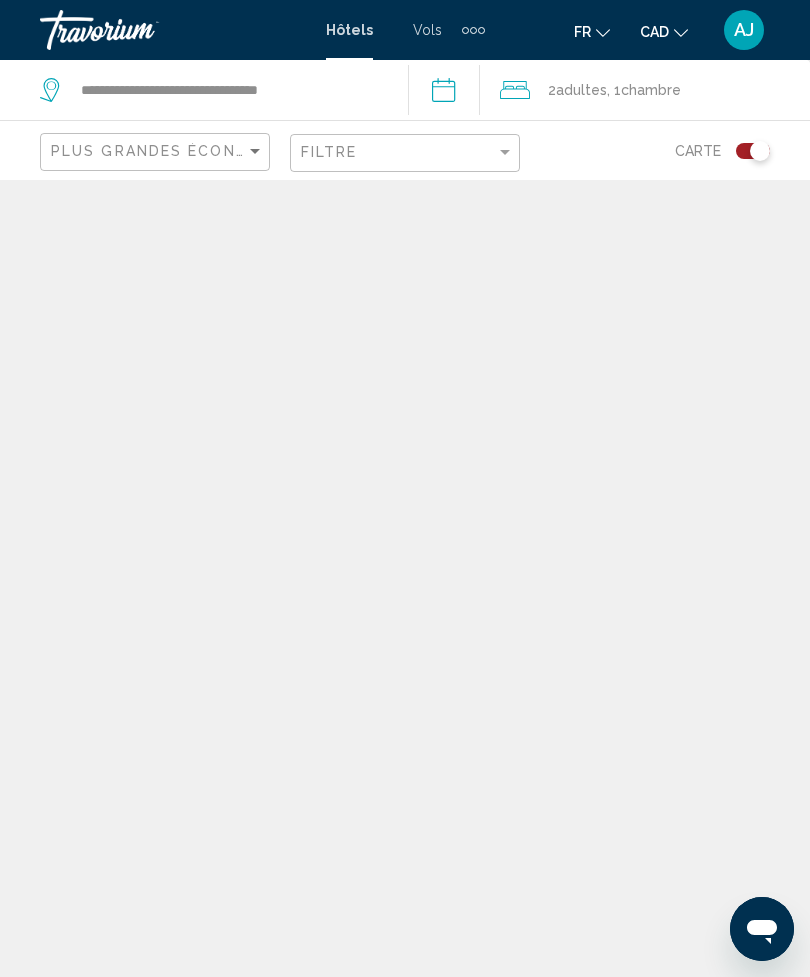 scroll, scrollTop: 64, scrollLeft: 0, axis: vertical 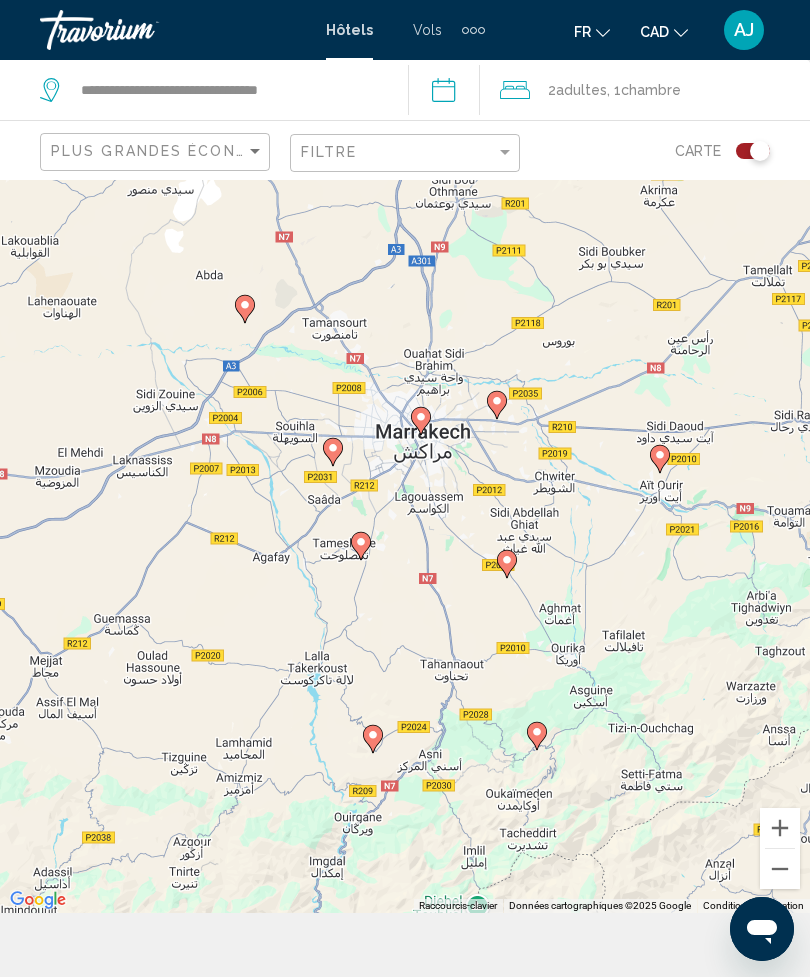 click at bounding box center [780, 828] 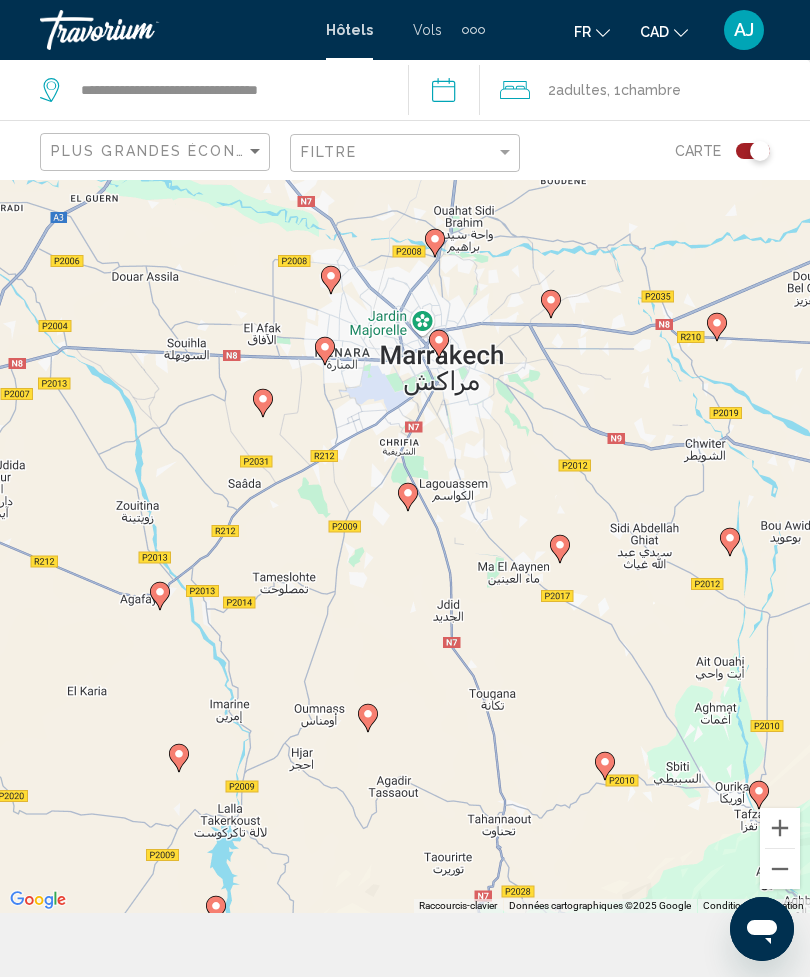 click at bounding box center [780, 828] 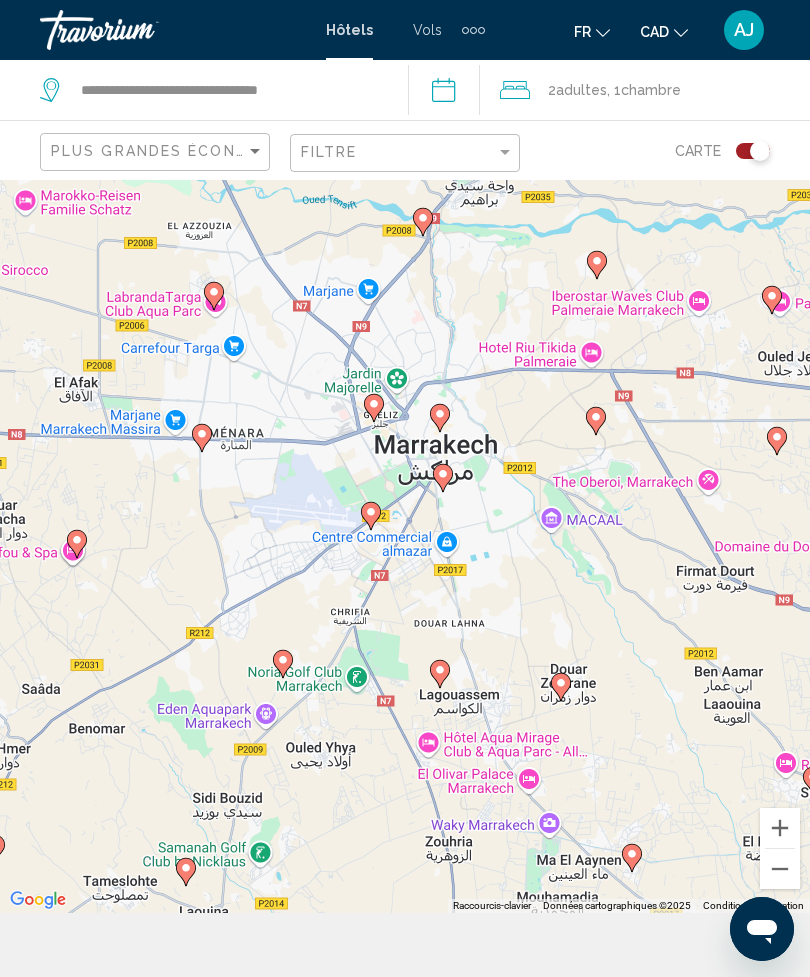 click at bounding box center [780, 828] 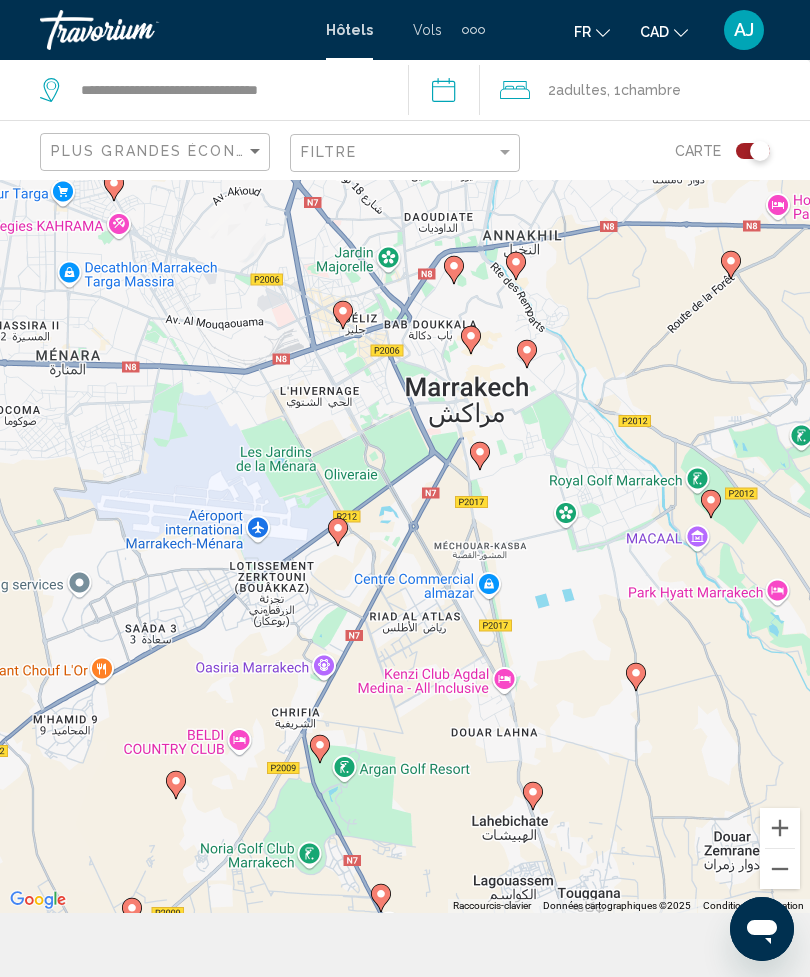 click at bounding box center [780, 828] 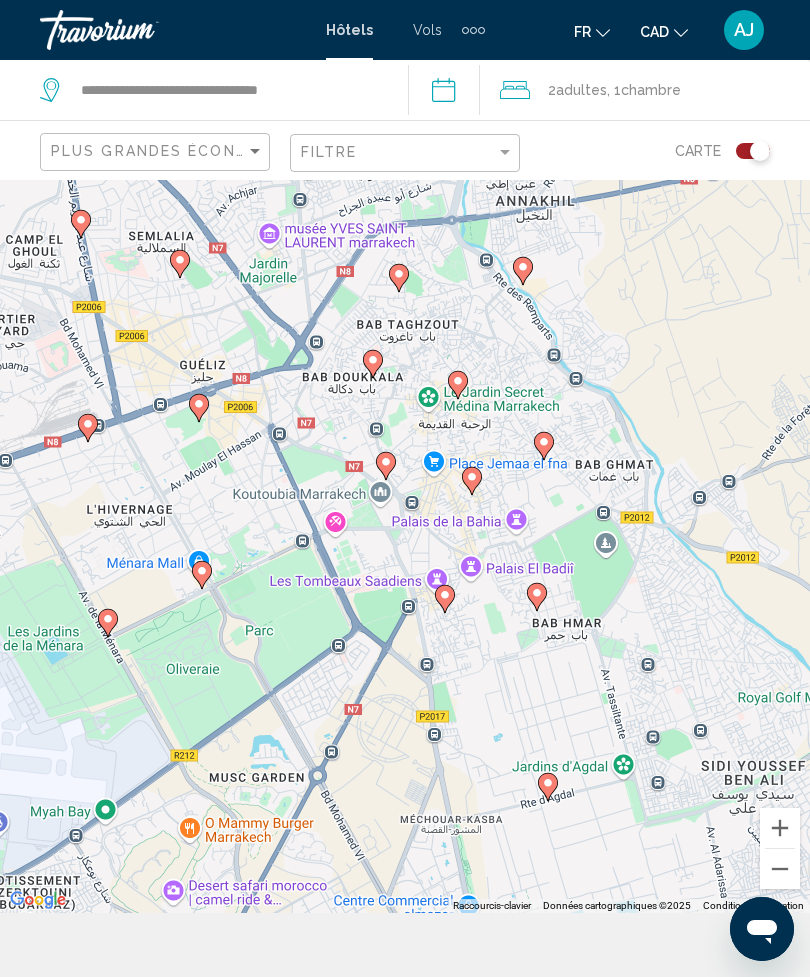 click 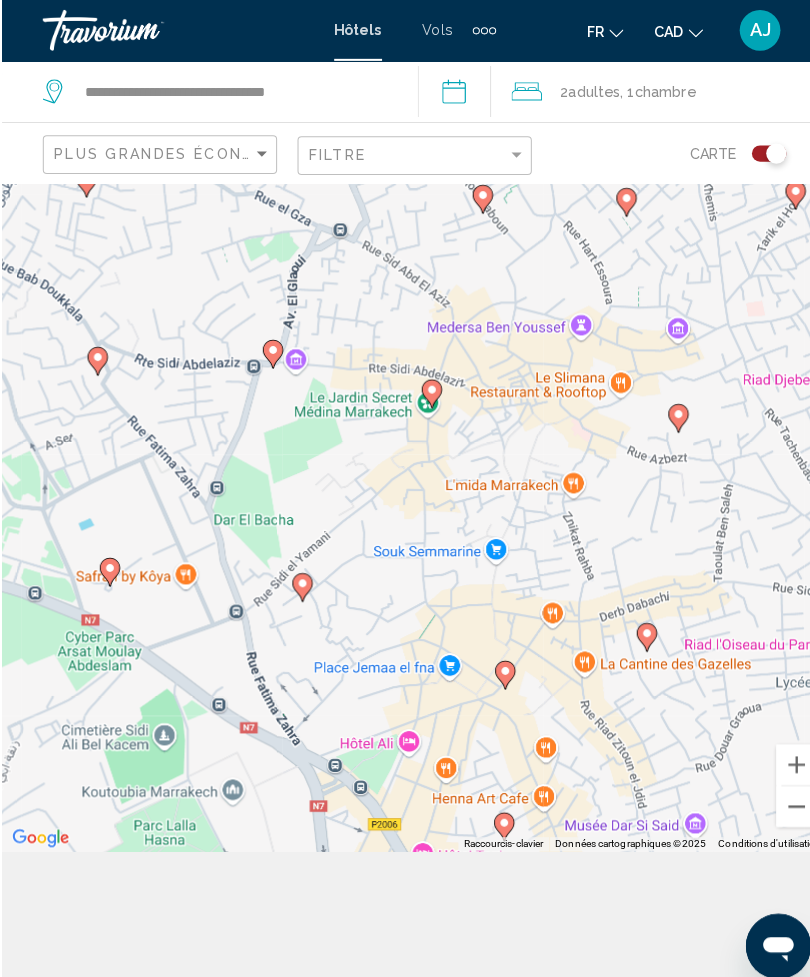 scroll, scrollTop: 141, scrollLeft: 0, axis: vertical 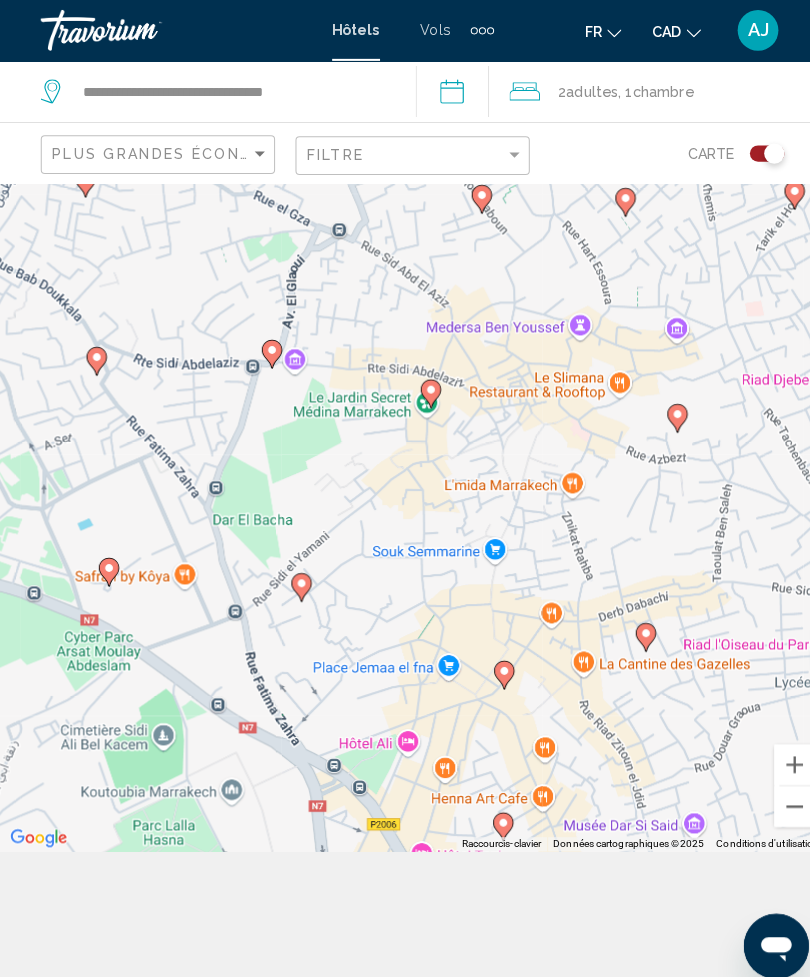 click 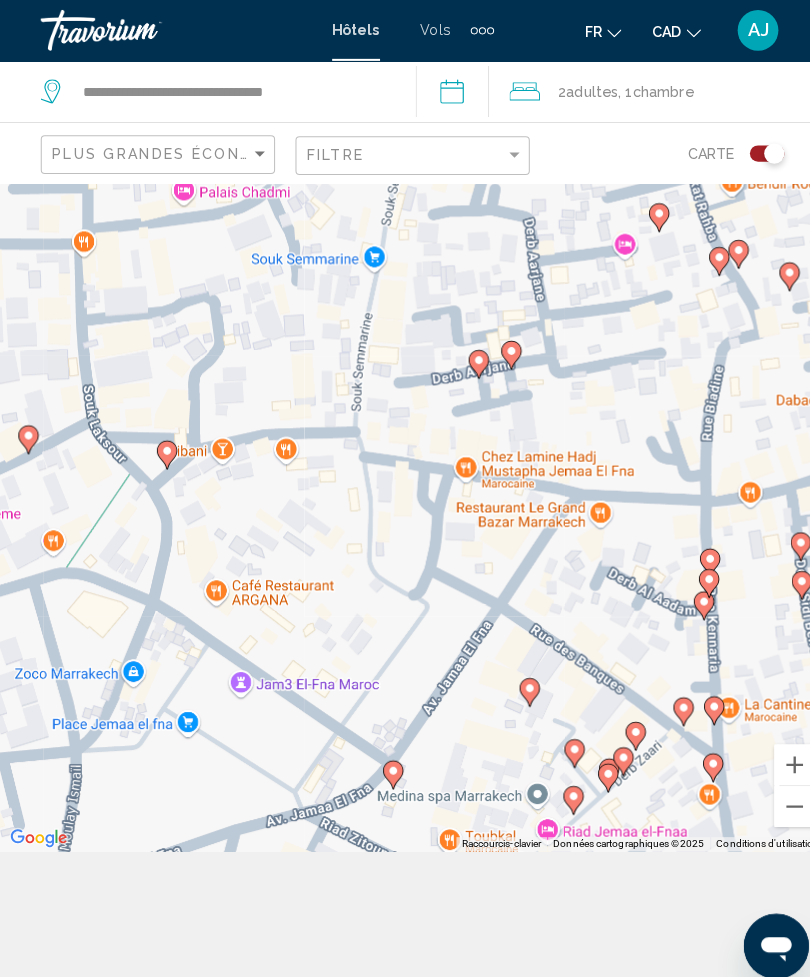 click on "Pour naviguer, utilisez les touches fléchées.  Pour activer le glissement du marqueur avec le clavier, appuyez sur Alt+Entrée. Déplacez ensuite le marqueur à l'aide des touches fléchées. Pour terminer le glissement, appuyez sur la touche Entrée. Pour annuler, appuyez sur Échap." at bounding box center [405, 437] 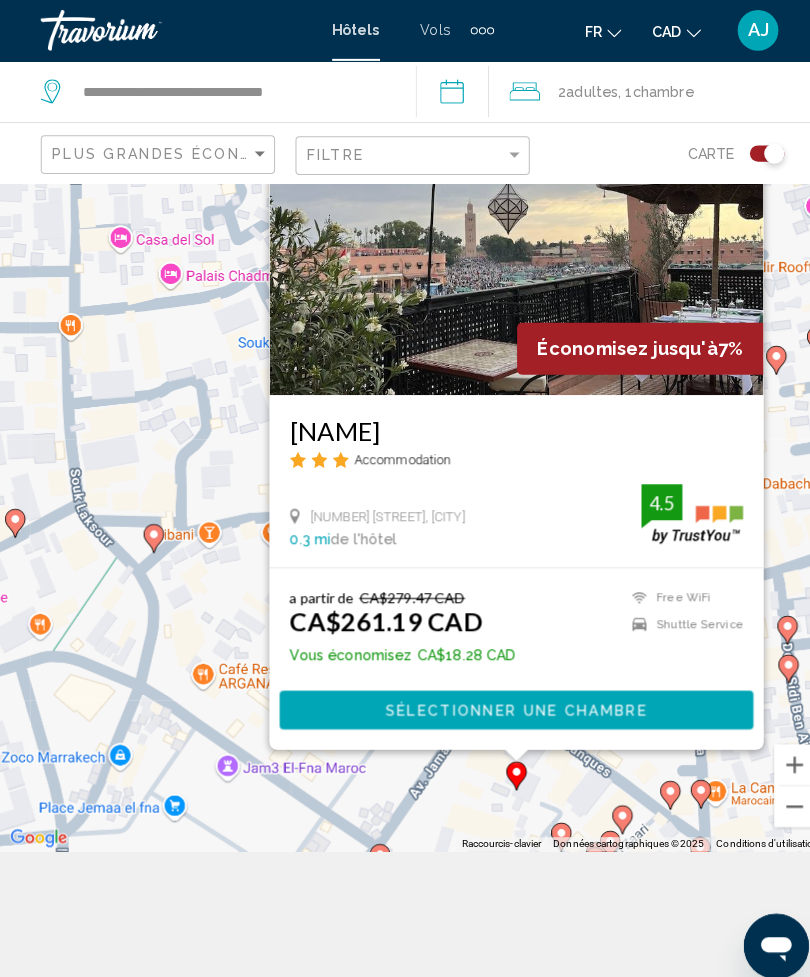 click on "Pour activer le glissement du marqueur avec le clavier, appuyez sur Alt+Entrée. Déplacez ensuite le marqueur à l'aide des touches fléchées. Pour terminer le glissement, appuyez sur la touche Entrée. Pour annuler, appuyez sur Échap. Économisez jusqu'à  [PERCENT]%   [NAME]
Accommodation
[NUMBER] [STREET], [CITY] [DISTANCE]  de l'hôtel [RATING] a partir de [PRICE] [CURRENCY] [PRICE] [CURRENCY]  Vous économisez  [PRICE] [CURRENCY]
Free WiFi
Shuttle Service  [RATING]Sélectionner une chambre" at bounding box center (405, 437) 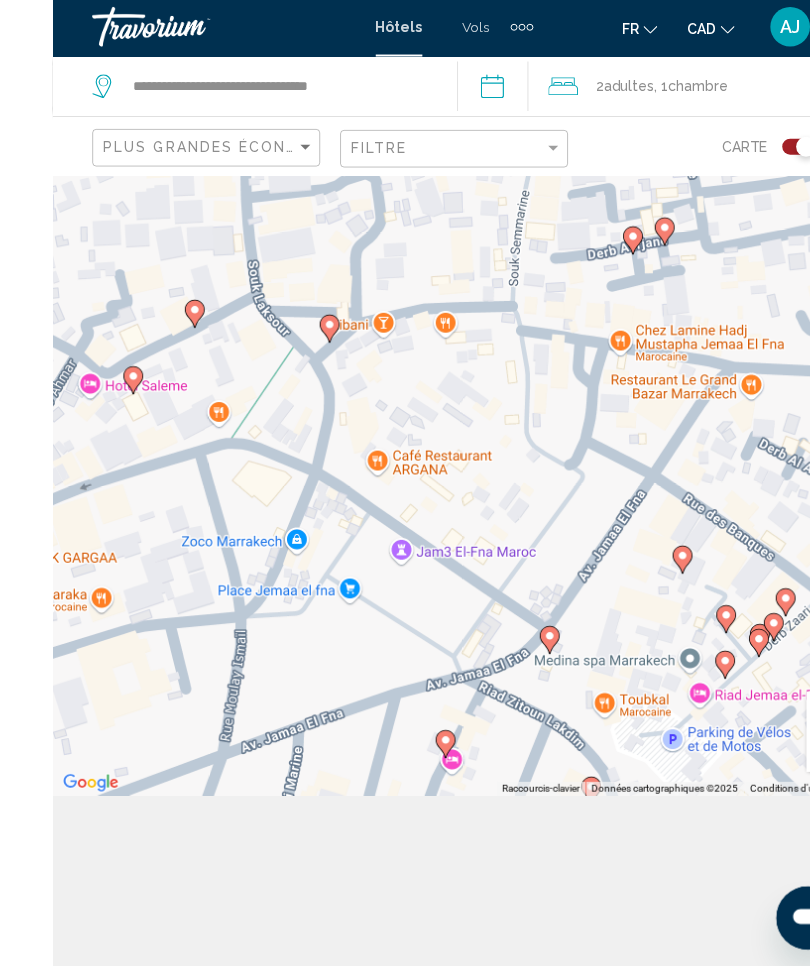 scroll, scrollTop: 180, scrollLeft: 0, axis: vertical 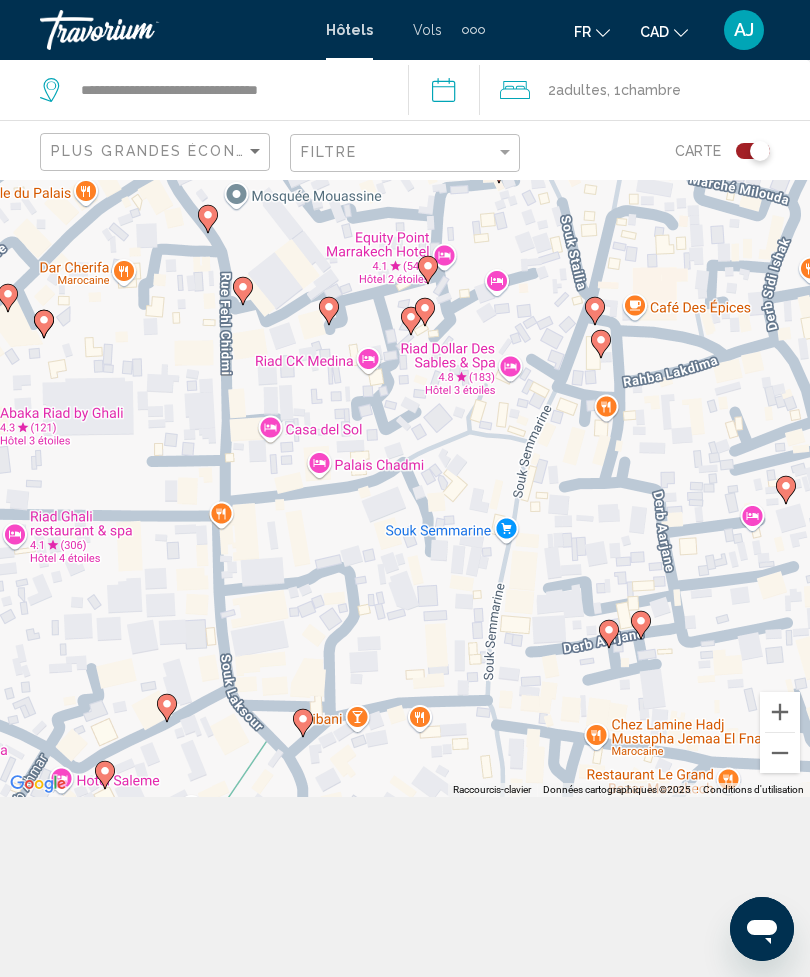 click on "Pour activer le glissement du marqueur avec le clavier, appuyez sur Alt+Entrée. Déplacez ensuite le marqueur à l'aide des touches fléchées. Pour terminer le glissement, appuyez sur la touche Entrée. Pour annuler, appuyez sur Échap." at bounding box center [405, 398] 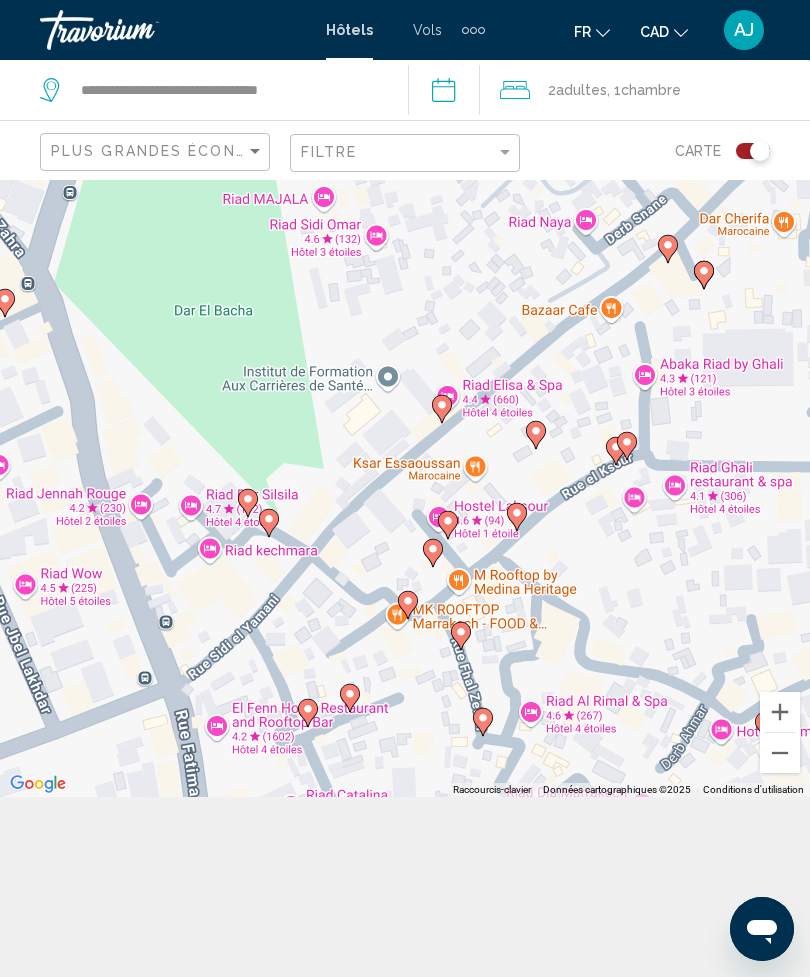 click on "Pour activer le glissement du marqueur avec le clavier, appuyez sur Alt+Entrée. Déplacez ensuite le marqueur à l'aide des touches fléchées. Pour terminer le glissement, appuyez sur la touche Entrée. Pour annuler, appuyez sur Échap." at bounding box center [405, 398] 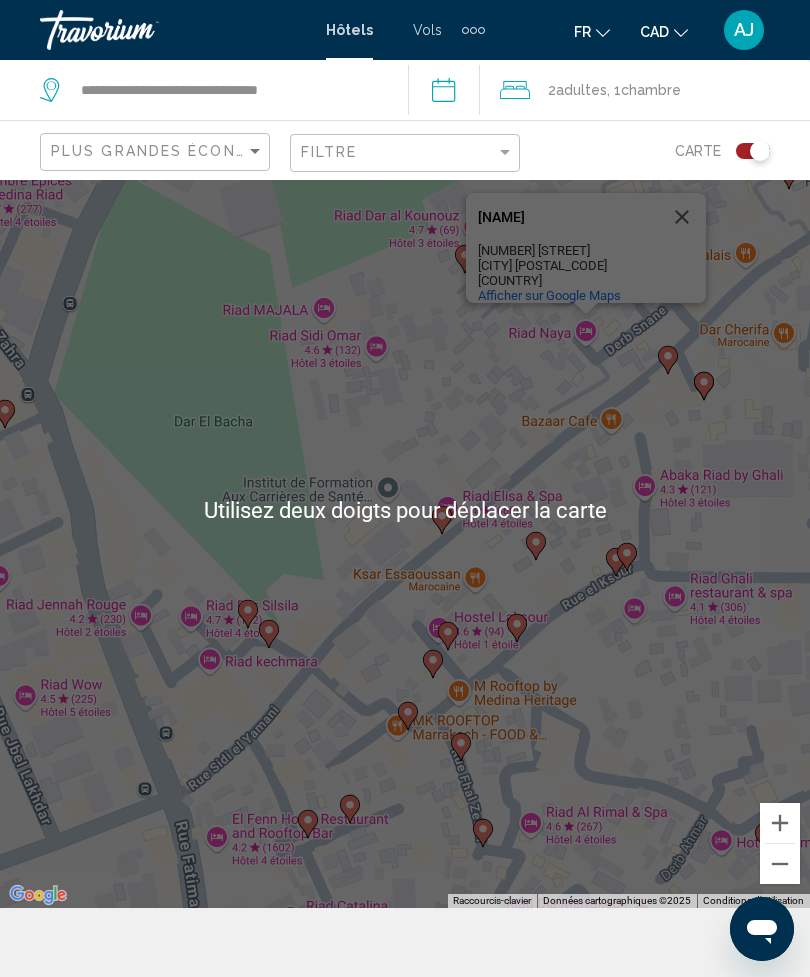 scroll, scrollTop: 53, scrollLeft: 0, axis: vertical 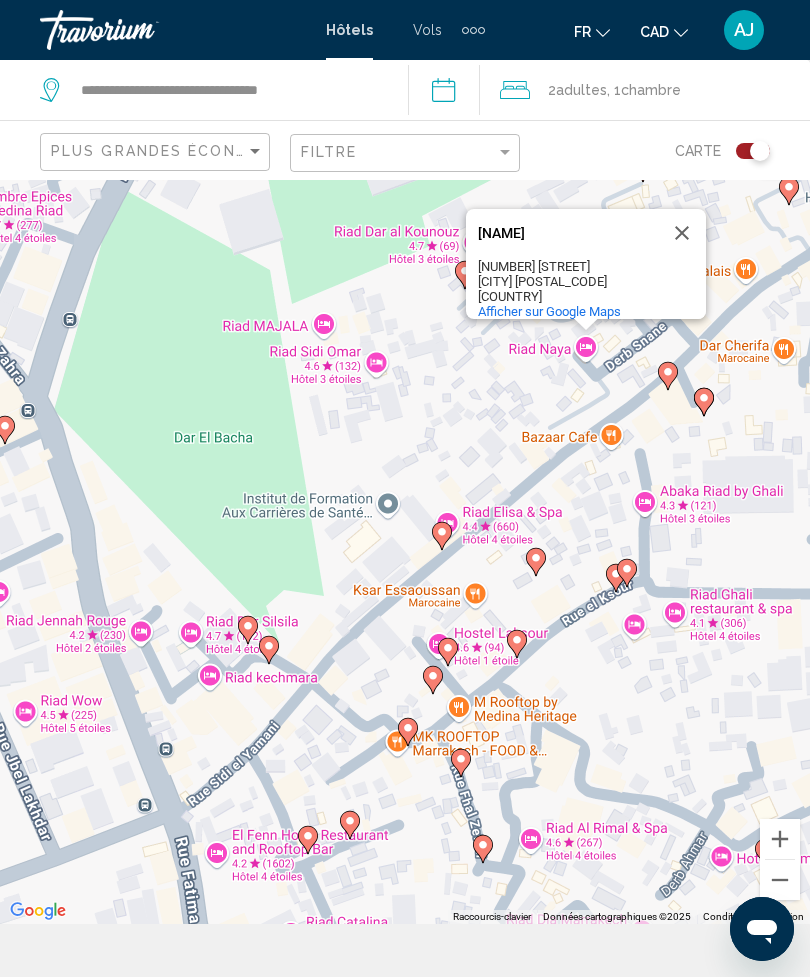 click on "Pour activer le glissement du marqueur avec le clavier, appuyez sur Alt+Entrée. Déplacez ensuite le marqueur à l'aide des touches fléchées. Pour terminer le glissement, appuyez sur la touche Entrée. Pour annuler, appuyez sur Échap.     Riad Naya                     Riad Naya                 131 Derb Snane [CITY] [POSTAL_CODE] [COUNTRY]             Afficher sur Google Maps" at bounding box center [405, 525] 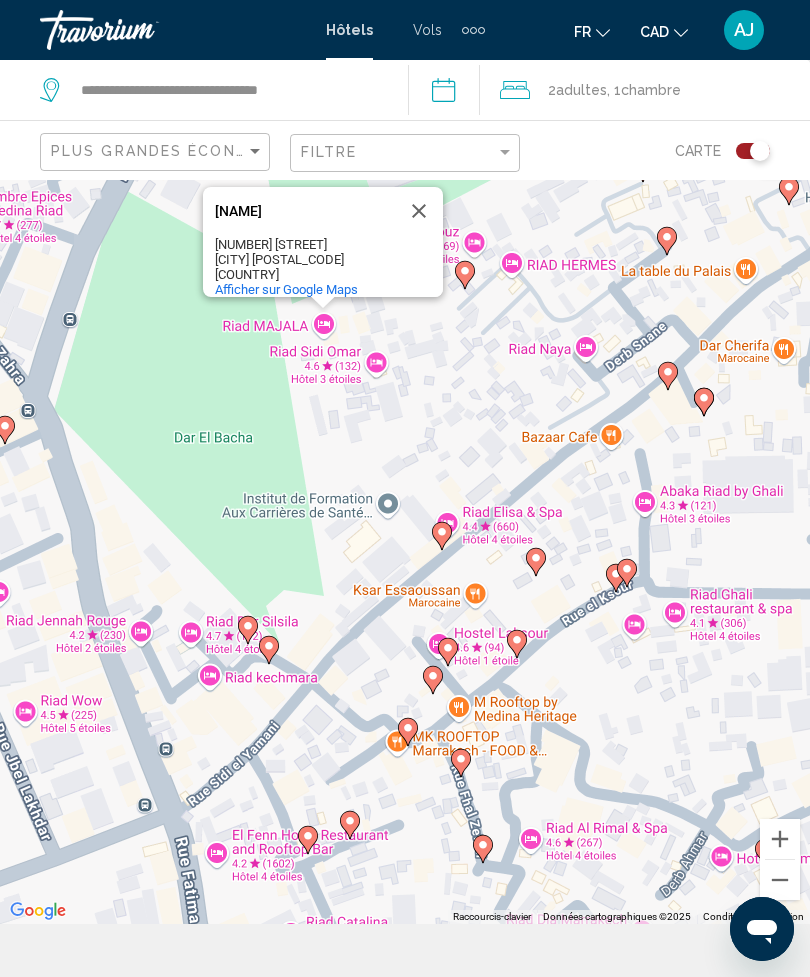 click on "Pour activer le glissement du marqueur avec le clavier, appuyez sur Alt+Entrée. Déplacez ensuite le marqueur à l'aide des touches fléchées. Pour terminer le glissement, appuyez sur la touche Entrée. Pour annuler, appuyez sur Échap.     [NAME]                     [NAME]                 [NUMBER] [STREET] [CITY] [POSTAL_CODE] [COUNTRY]             Afficher sur Google Maps" at bounding box center (405, 525) 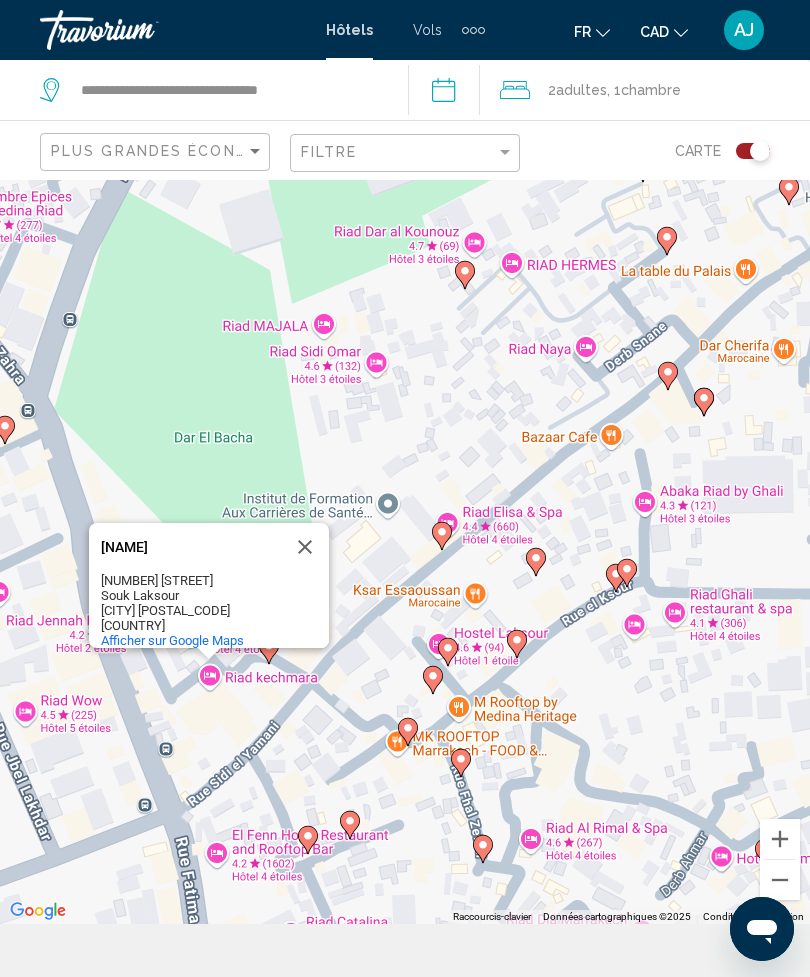click on "Pour activer le glissement du marqueur avec le clavier, appuyez sur Alt+Entrée. Déplacez ensuite le marqueur à l'aide des touches fléchées. Pour terminer le glissement, appuyez sur la touche Entrée. Pour annuler, appuyez sur Échap.     [NAME]                     [NAME]                 [NUMBER] [STREET] [AREA] [CITY] [POSTAL_CODE] [COUNTRY]             Afficher sur Google Maps" at bounding box center [405, 525] 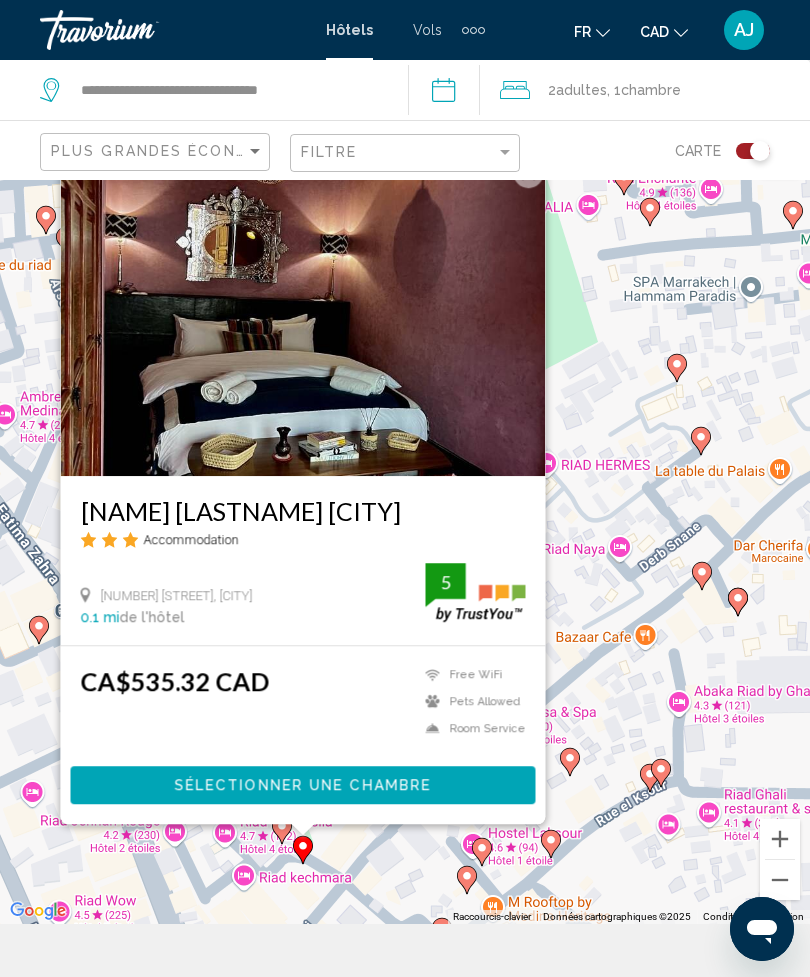 click at bounding box center [529, 173] 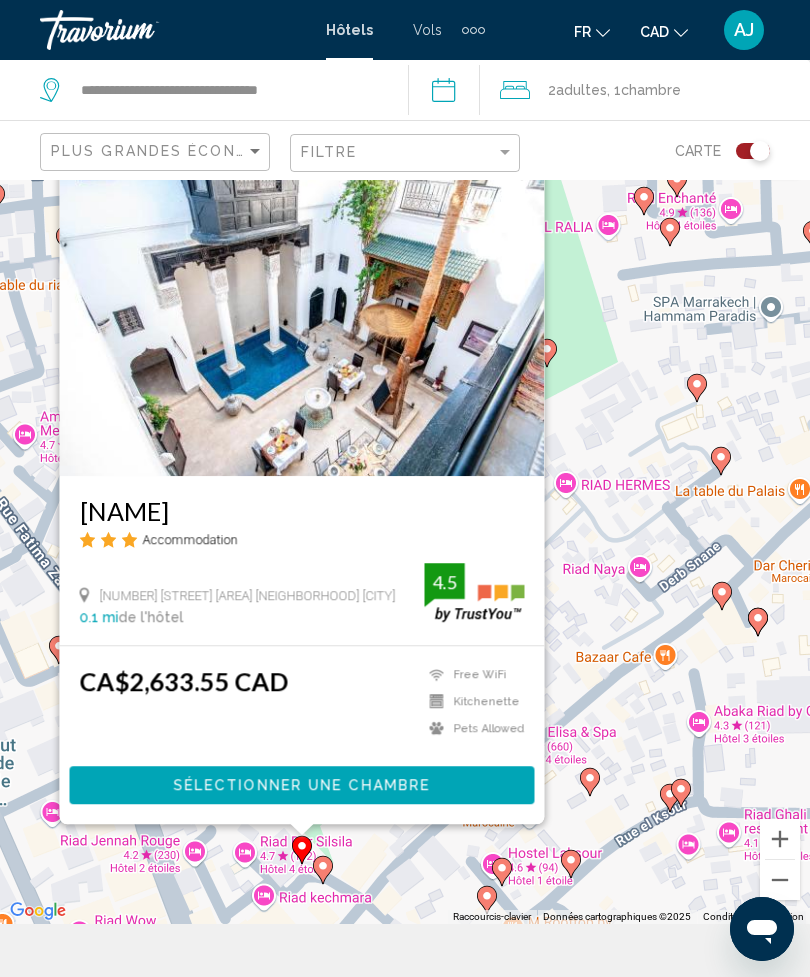 click at bounding box center [528, 173] 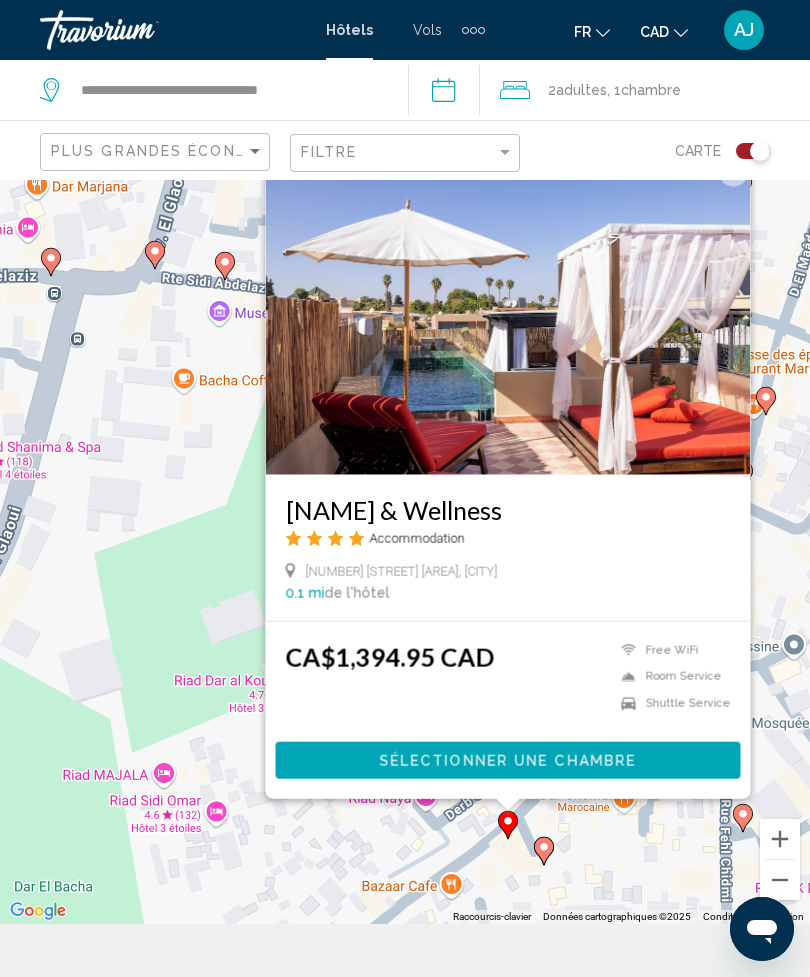 click at bounding box center (734, 171) 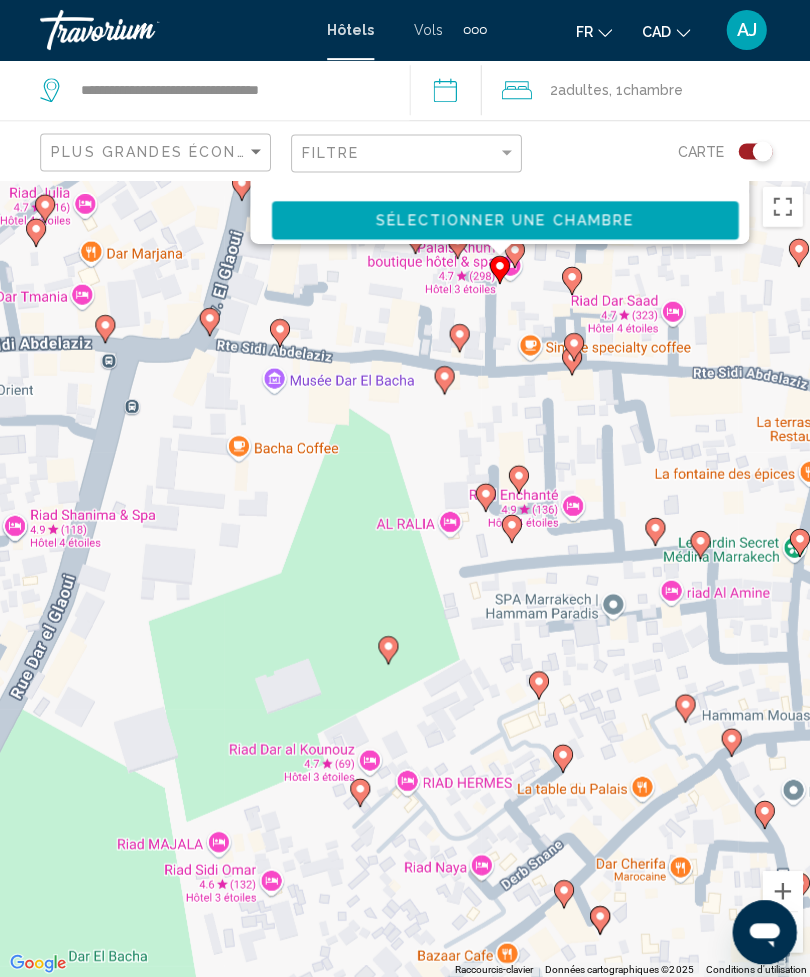 scroll, scrollTop: 64, scrollLeft: 0, axis: vertical 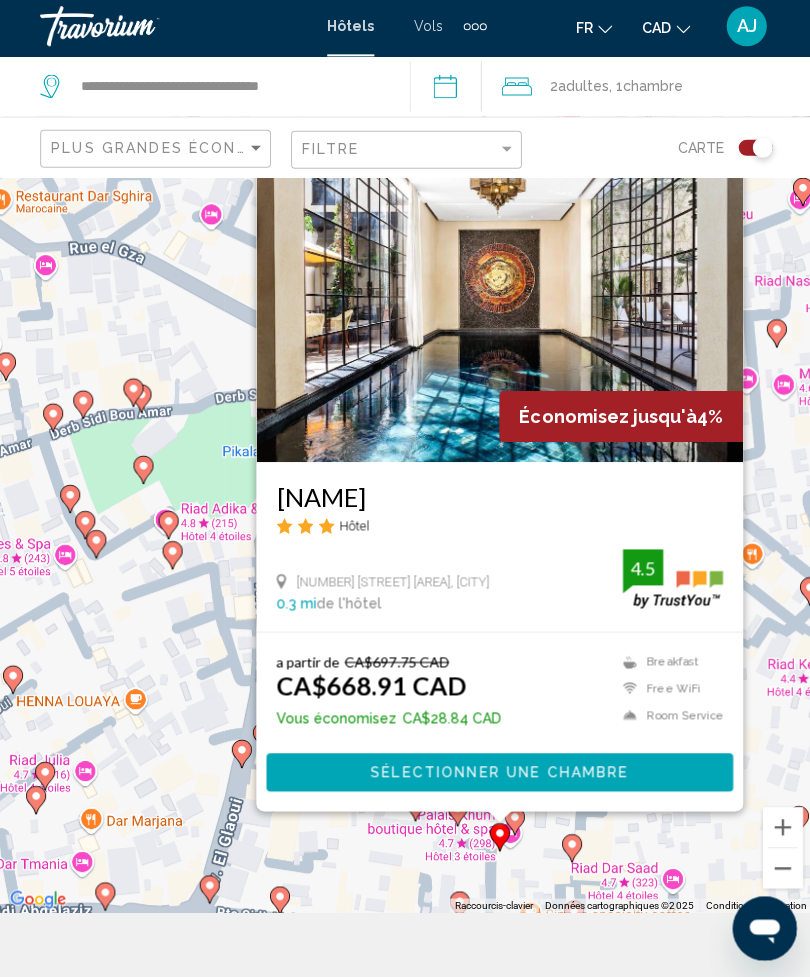 click at bounding box center (724, 161) 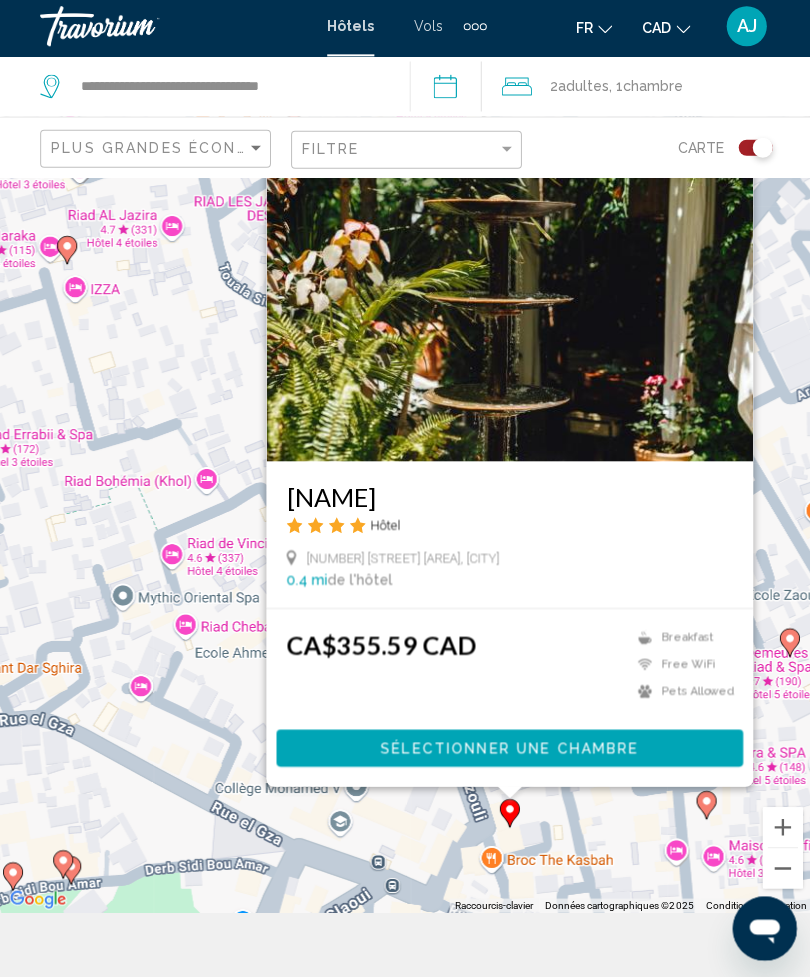click at bounding box center (734, 160) 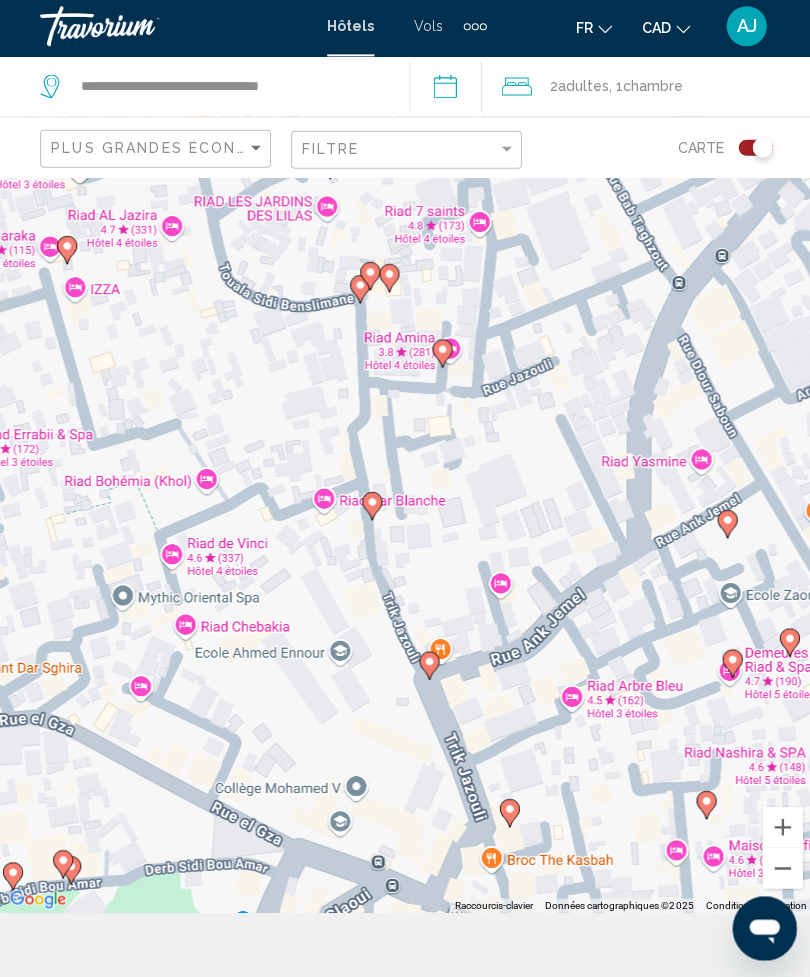 click on "Pour naviguer, utilisez les touches fléchées. Pour activer le glissement du marqueur avec le clavier, appuyez sur Alt+Entrée. Déplacez ensuite le marqueur à l'aide des touches fléchées. Pour terminer le glissement, appuyez sur la touche Entrée. Pour annuler, appuyez sur Échap." at bounding box center [405, 514] 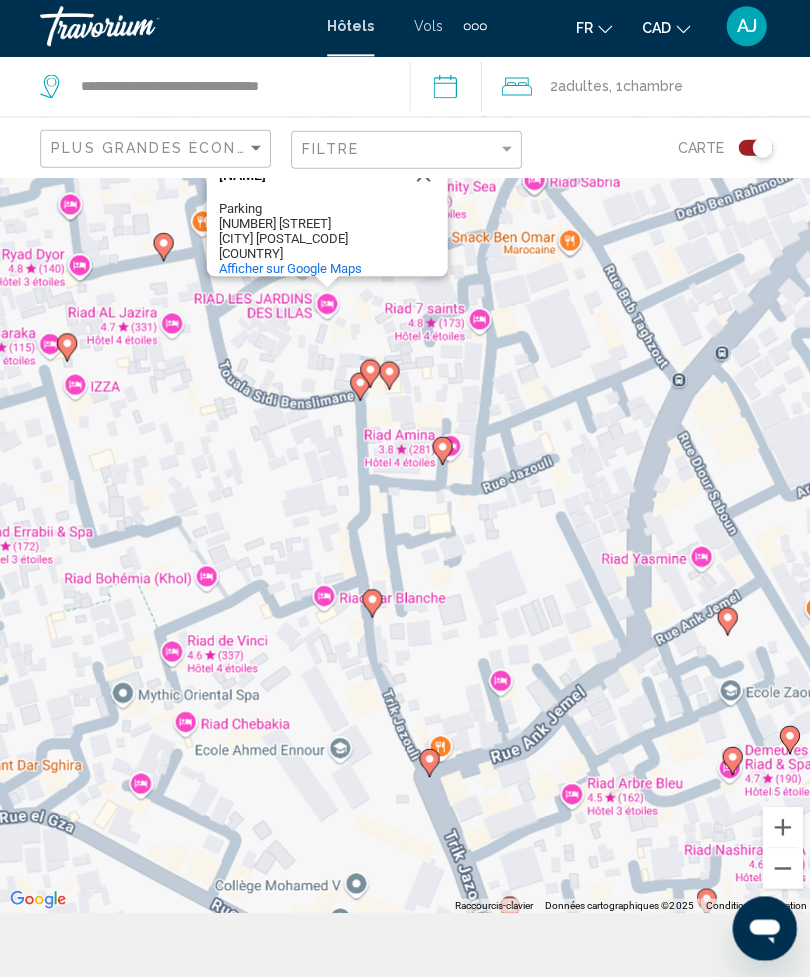 click on "[NAME]" at bounding box center [308, 178] 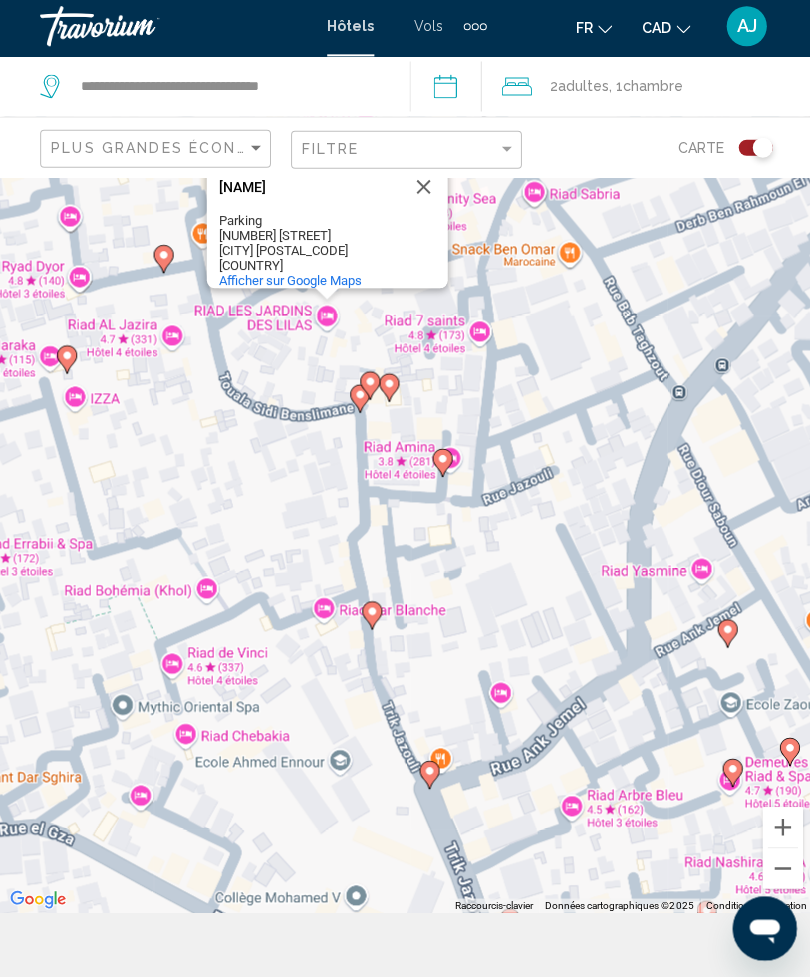 click at bounding box center (422, 190) 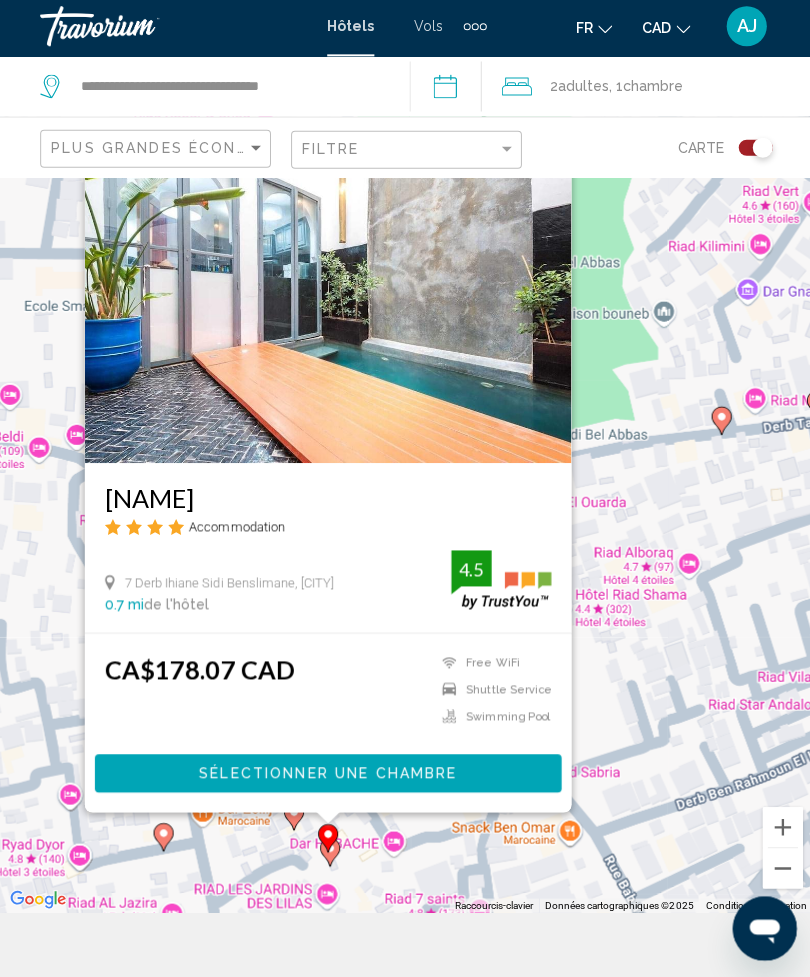 click at bounding box center (553, 162) 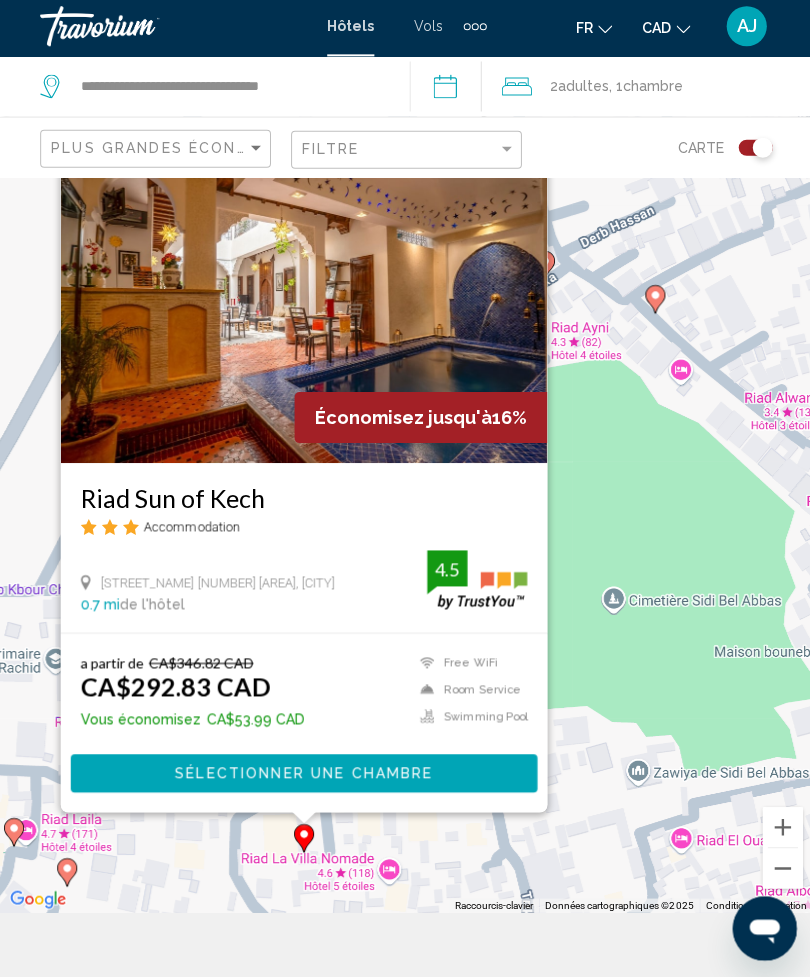 click at bounding box center (529, 162) 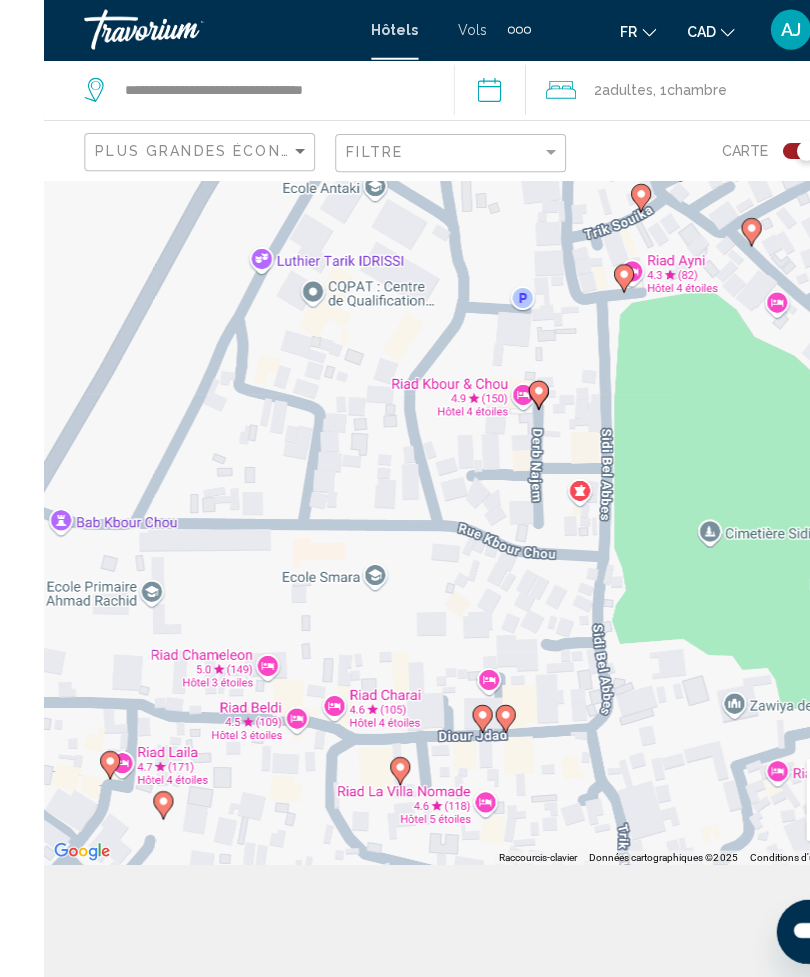 scroll, scrollTop: 120, scrollLeft: 0, axis: vertical 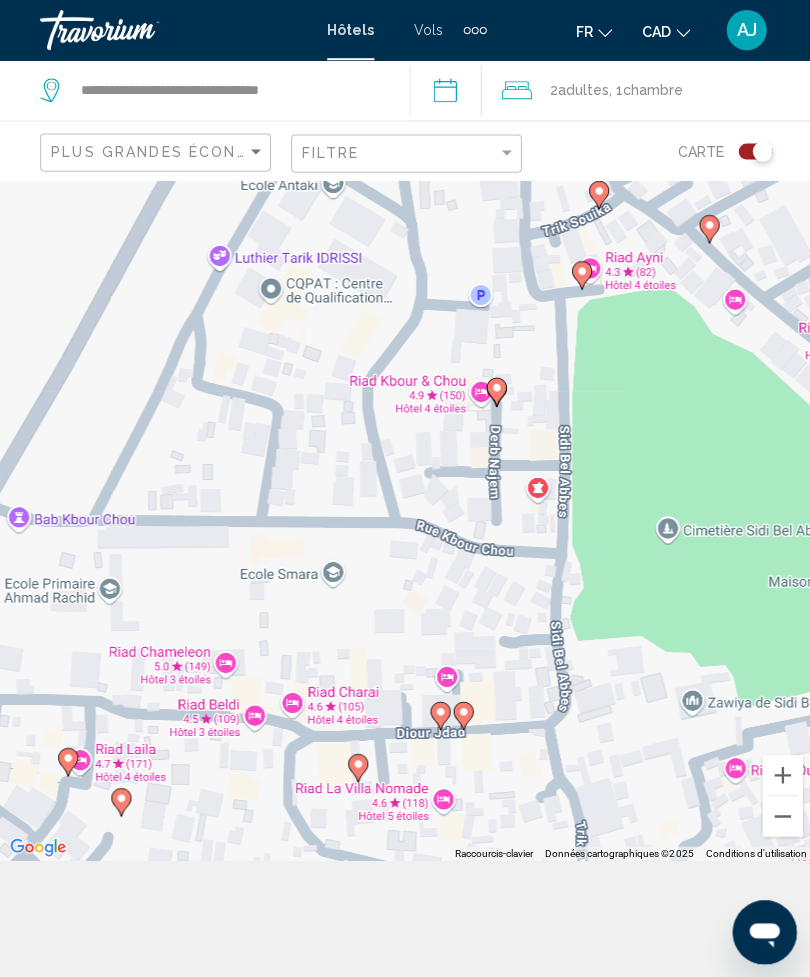 click on "Pour activer le glissement du marqueur avec le clavier, appuyez sur Alt+Entrée. Déplacez ensuite le marqueur à l'aide des touches fléchées. Pour terminer le glissement, appuyez sur la touche Entrée. Pour annuler, appuyez sur Échap." at bounding box center [405, 458] 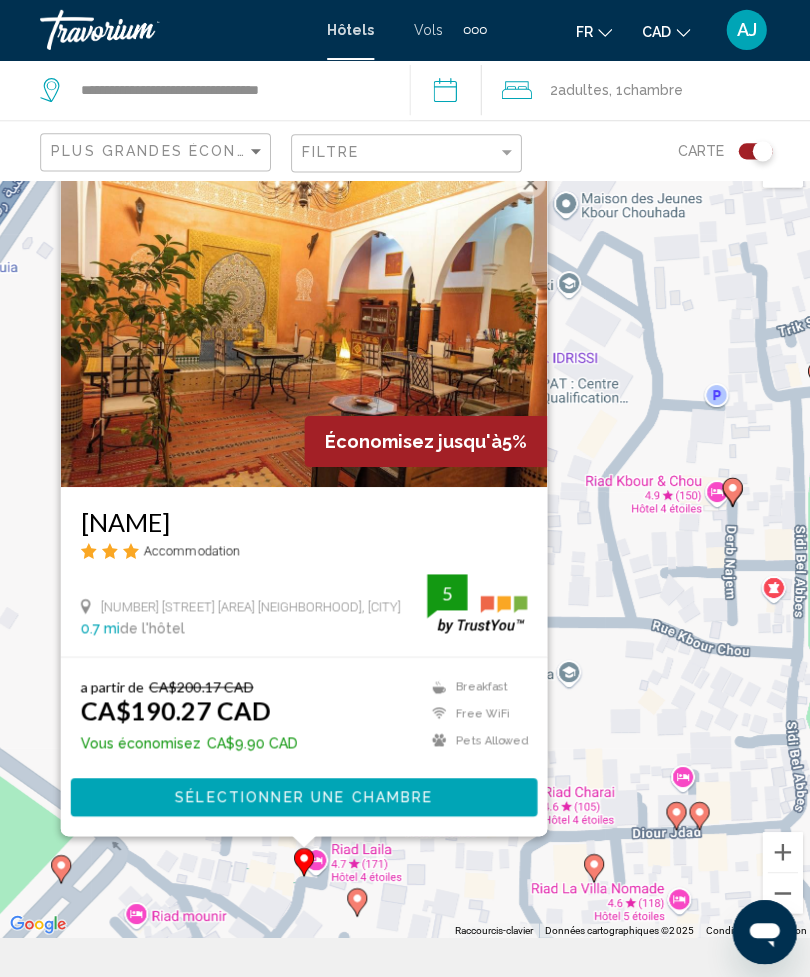 click at bounding box center [529, 182] 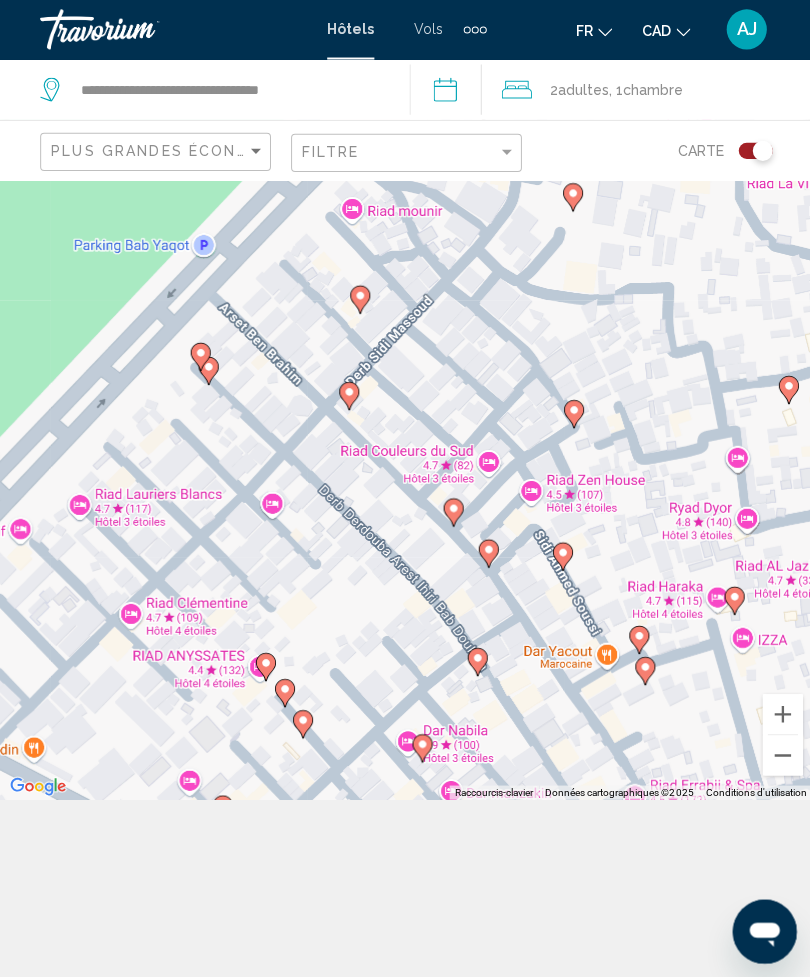 scroll, scrollTop: 184, scrollLeft: 0, axis: vertical 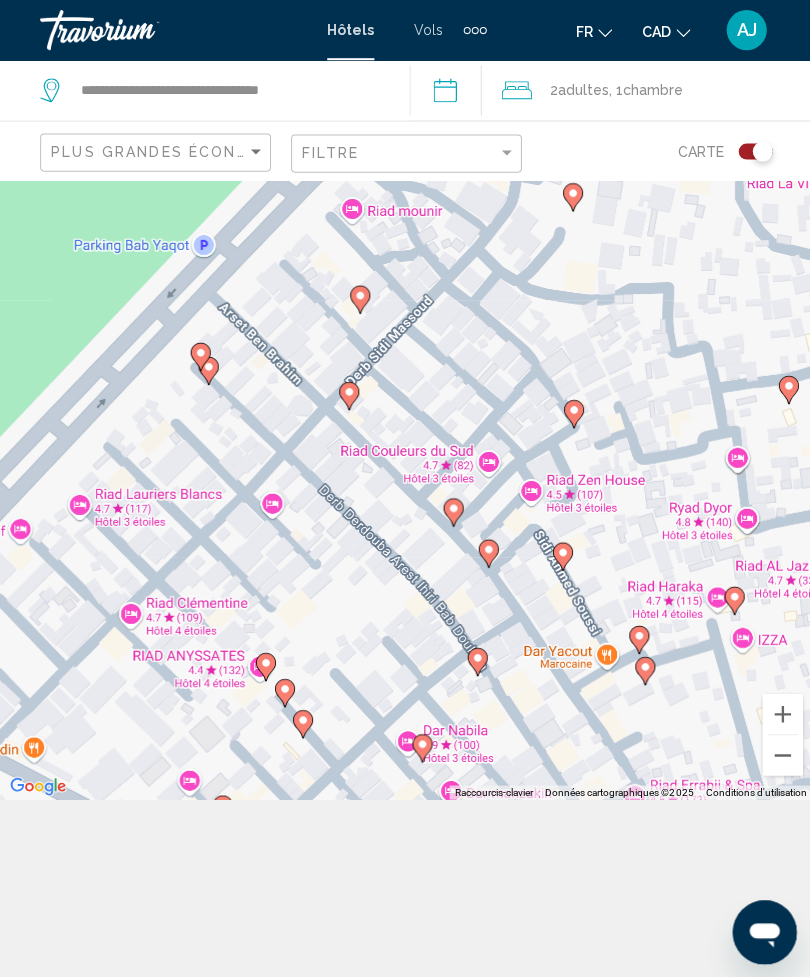 click at bounding box center (284, 691) 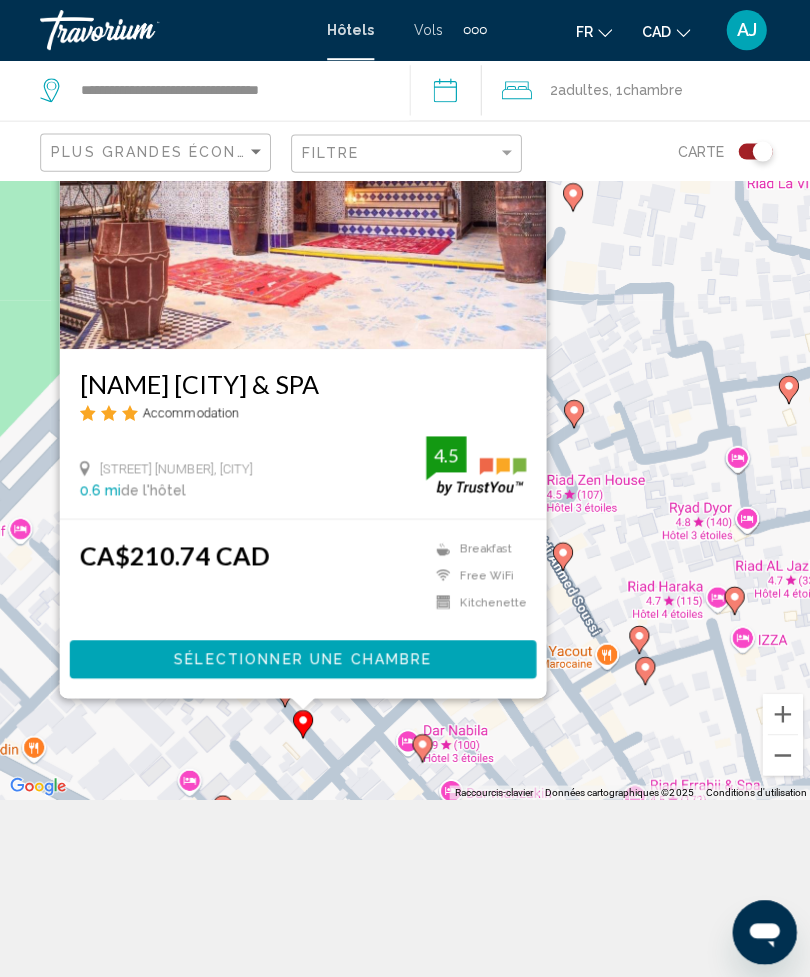 click on "Pour activer le glissement du marqueur avec le clavier, appuyez sur Alt+Entrée. Déplacez ensuite le marqueur à l'aide des touches fléchées. Pour terminer le glissement, appuyez sur la touche Entrée. Pour annuler, appuyez sur Échap.  [NAME] [CITY] & SPA
Accommodation
[STREET] [NUMBER], [CITY] [DISTANCE]  de l'hôtel [RATING] [PRICE] [CURRENCY]
Breakfast
Free WiFi
Kitchenette
Pets Allowed
Room Service
Shuttle Service  [RATING]Sélectionner une chambre" at bounding box center (405, 398) 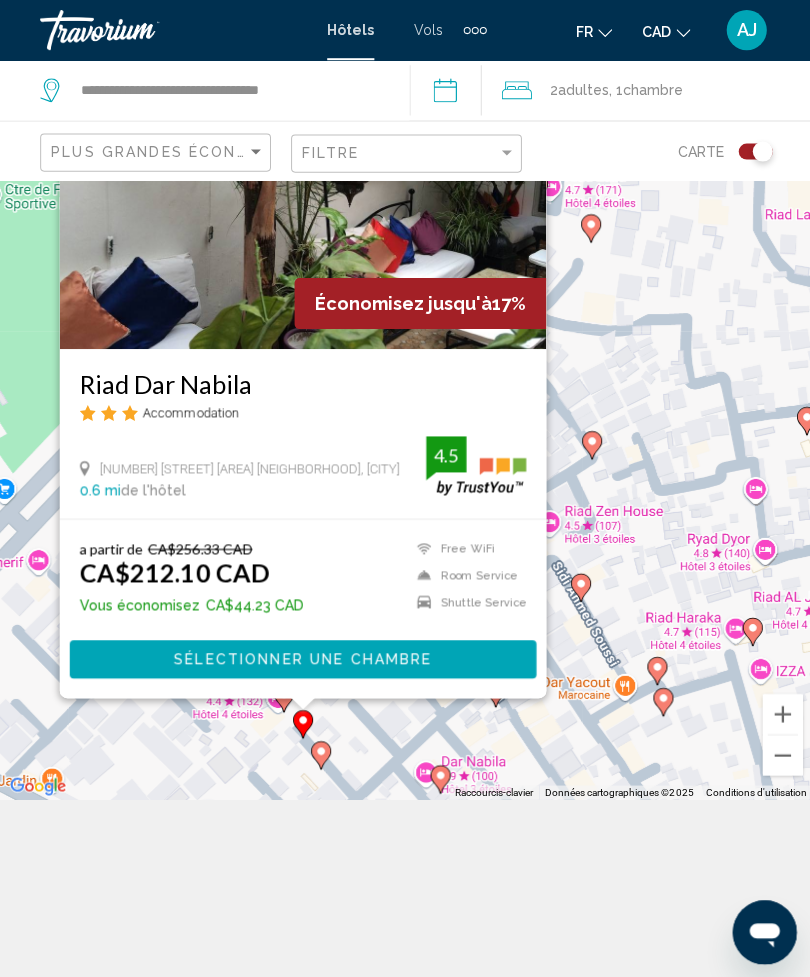 click on "Pour activer le glissement du marqueur avec le clavier, appuyez sur Alt+Entrée. Déplacez ensuite le marqueur à l'aide des touches fléchées. Pour terminer le glissement, appuyez sur la touche Entrée. Pour annuler, appuyez sur Échap. Économisez jusqu'à  [PERCENT]%   [NAME]
Accommodation
[NUMBER] [STREET] [AREA] [NEIGHBORHOOD], [CITY] [DISTANCE]  de l'hôtel [RATING] a partir de [PRICE] [CURRENCY] [PRICE] [CURRENCY]  Vous économisez  [PRICE] [CURRENCY]
Free WiFi
Room Service
Shuttle Service  [RATING]Sélectionner une chambre" at bounding box center [405, 398] 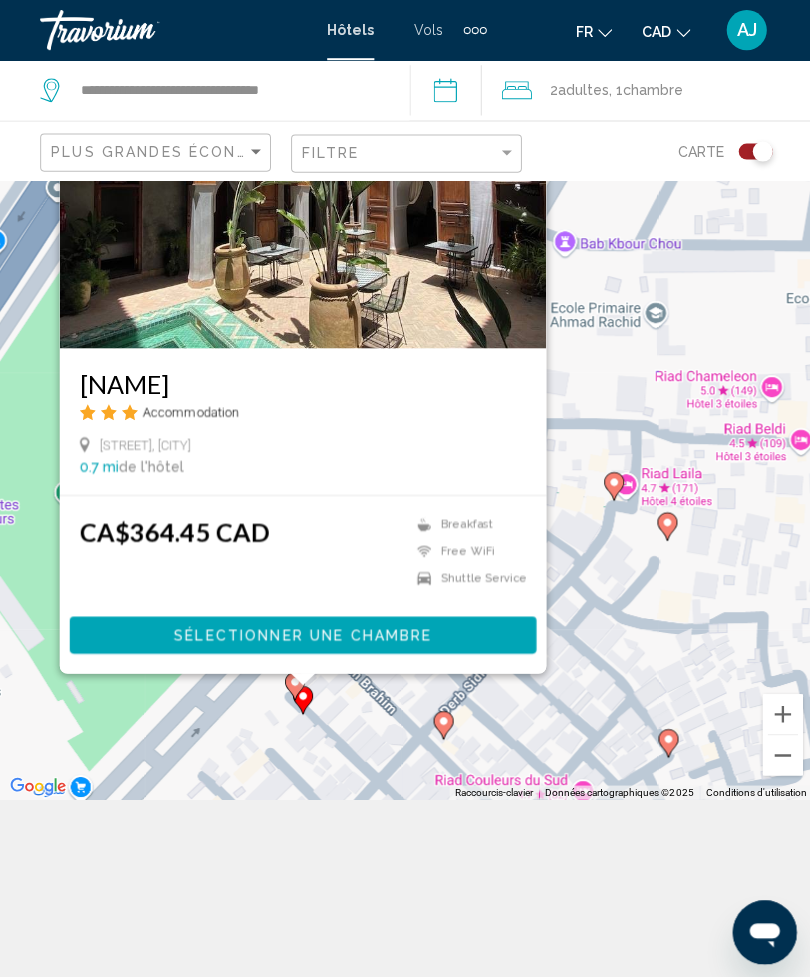 click on "Pour activer le glissement du marqueur avec le clavier, appuyez sur Alt+Entrée. Déplacez ensuite le marqueur à l'aide des touches fléchées. Pour terminer le glissement, appuyez sur la touche Entrée. Pour annuler, appuyez sur Échap.  [NAME]
Accommodation
[STREET] [AREA], [CITY] [DISTANCE]  de l'hôtel [PRICE] [CURRENCY]
Breakfast
Free WiFi
Shuttle Service  Sélectionner une chambre" at bounding box center [405, 398] 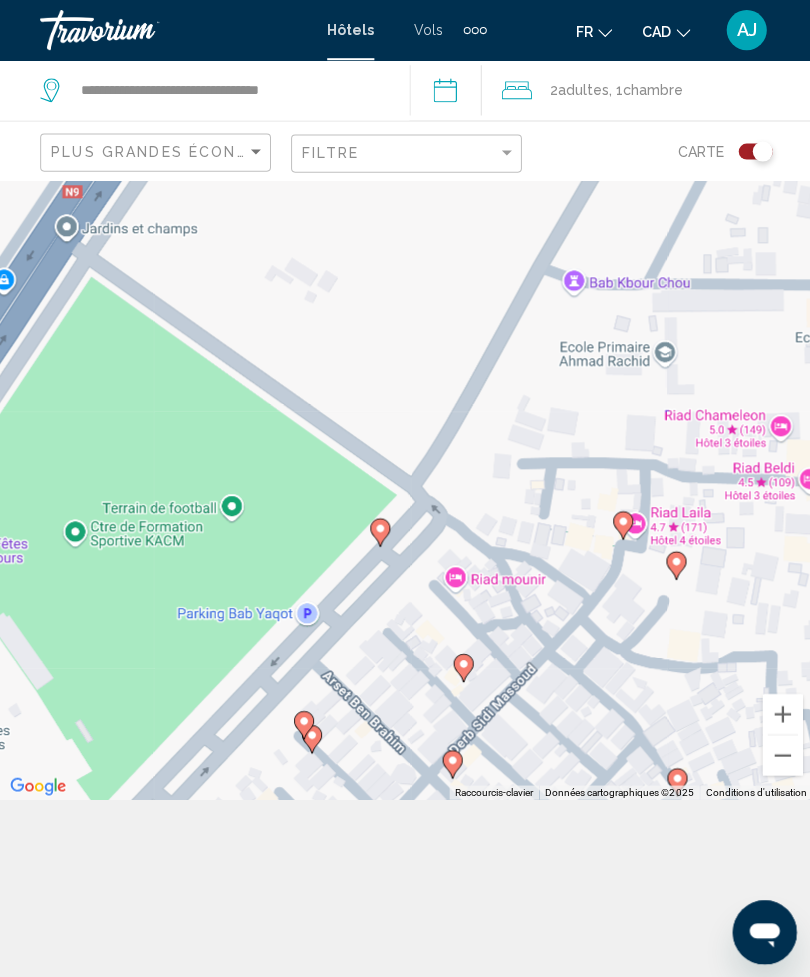 click on "Pour activer le glissement du marqueur avec le clavier, appuyez sur Alt+Entrée. Déplacez ensuite le marqueur à l'aide des touches fléchées. Pour terminer le glissement, appuyez sur la touche Entrée. Pour annuler, appuyez sur Échap." at bounding box center (405, 398) 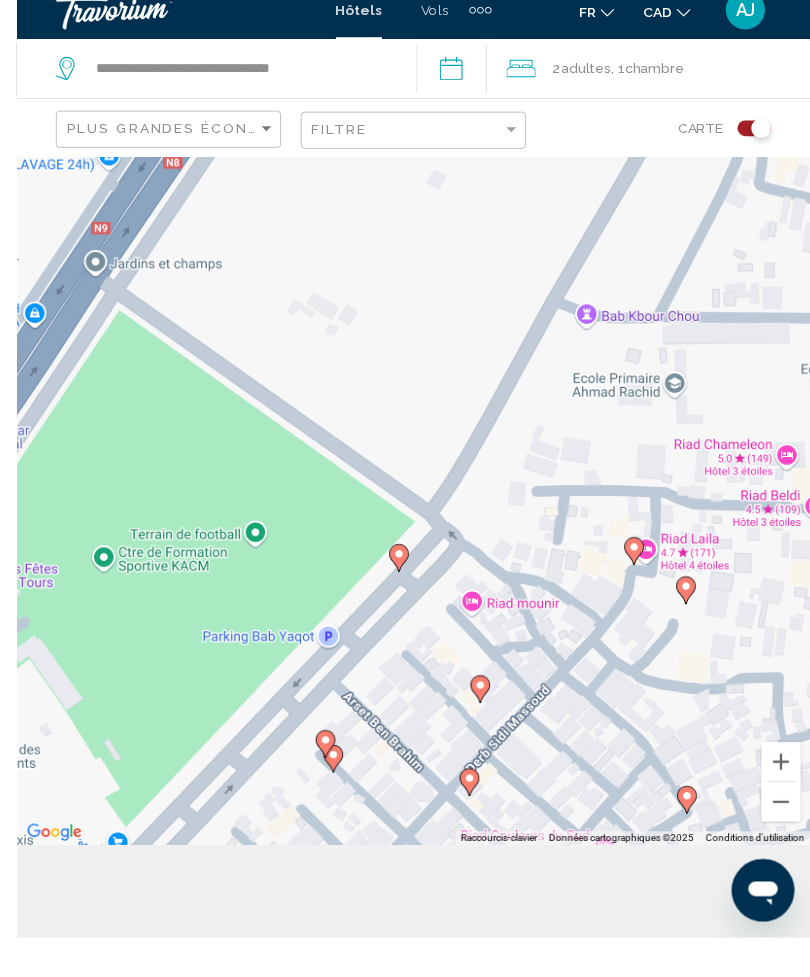 scroll, scrollTop: 174, scrollLeft: 0, axis: vertical 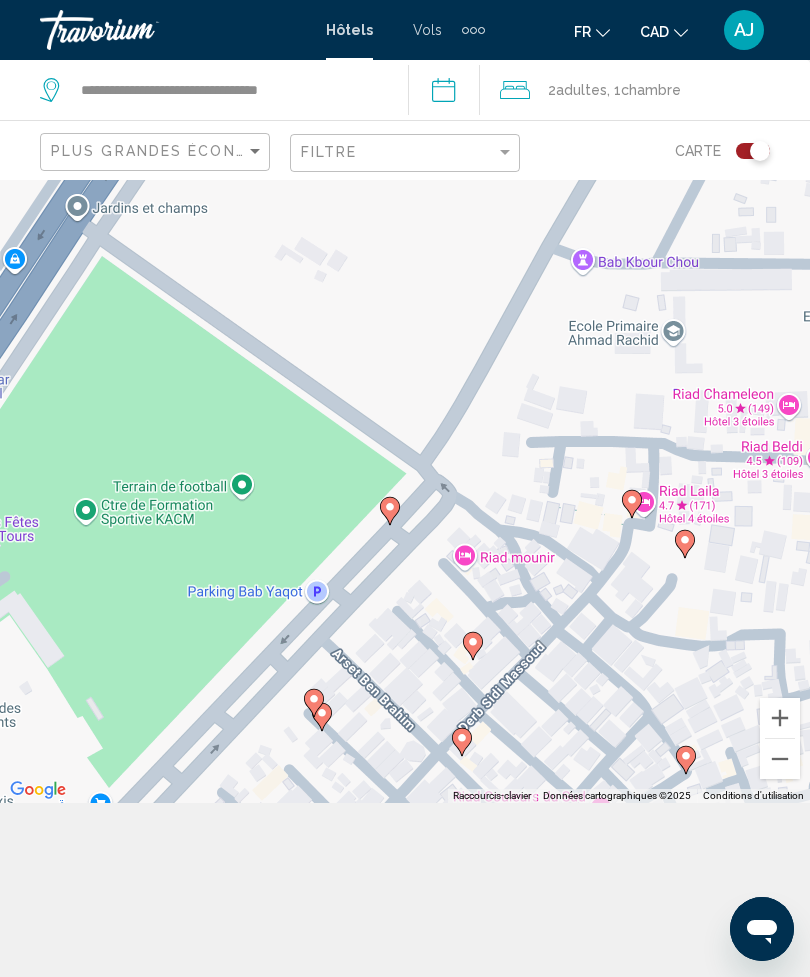 click at bounding box center [780, 759] 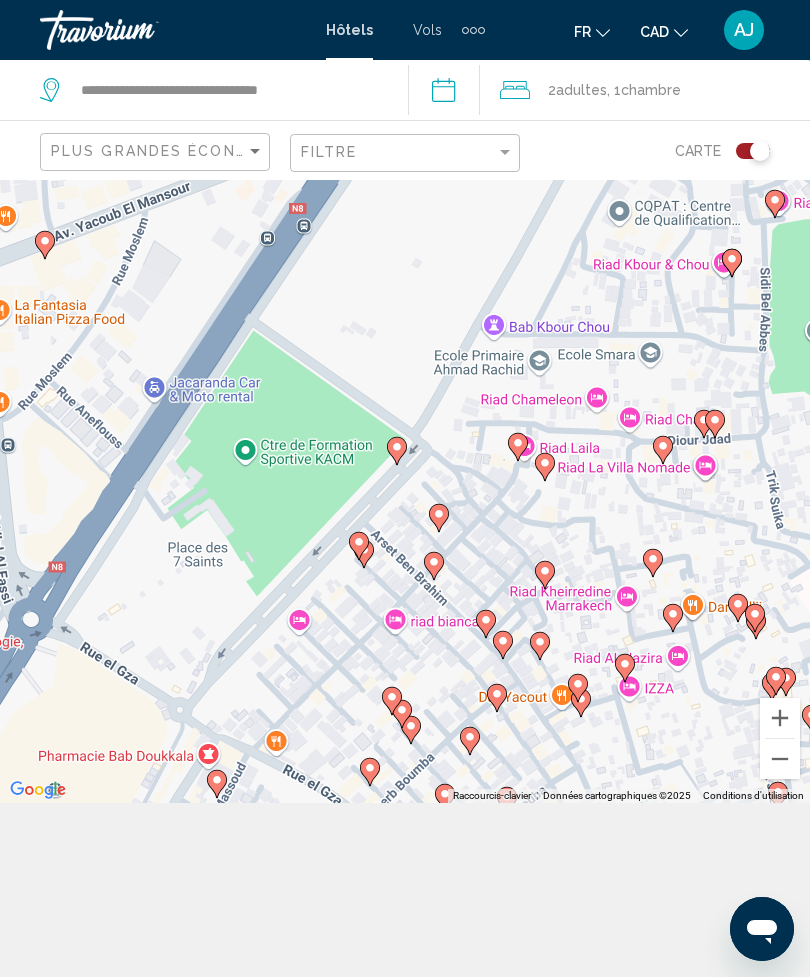 click at bounding box center [780, 759] 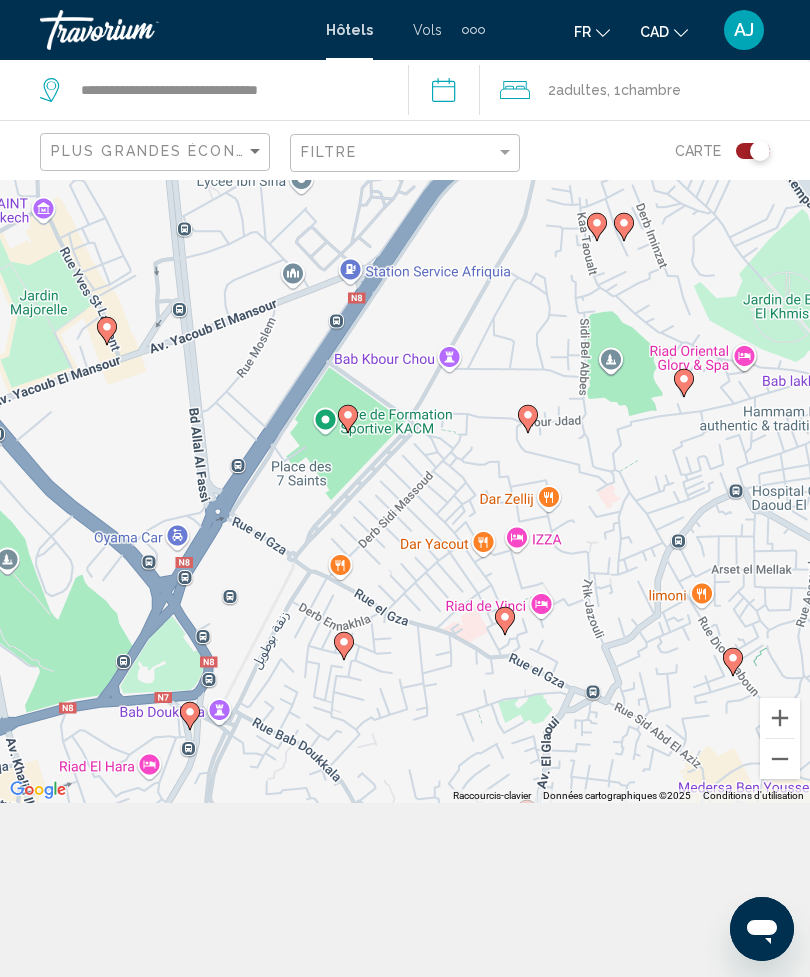 click at bounding box center [780, 759] 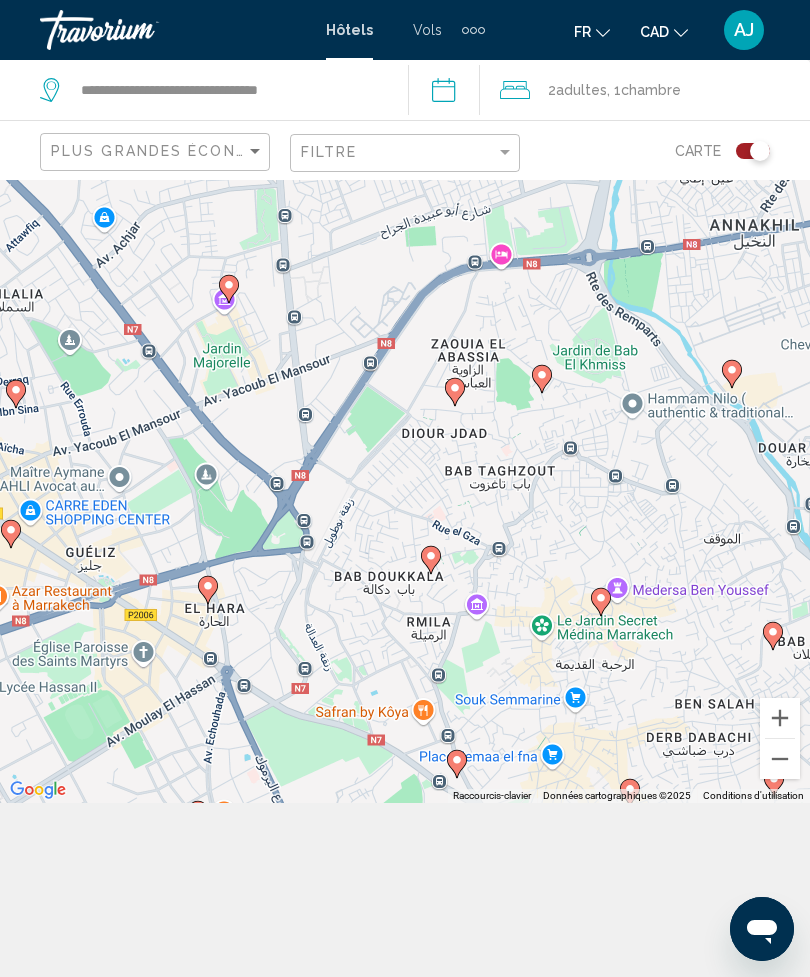 click at bounding box center [780, 759] 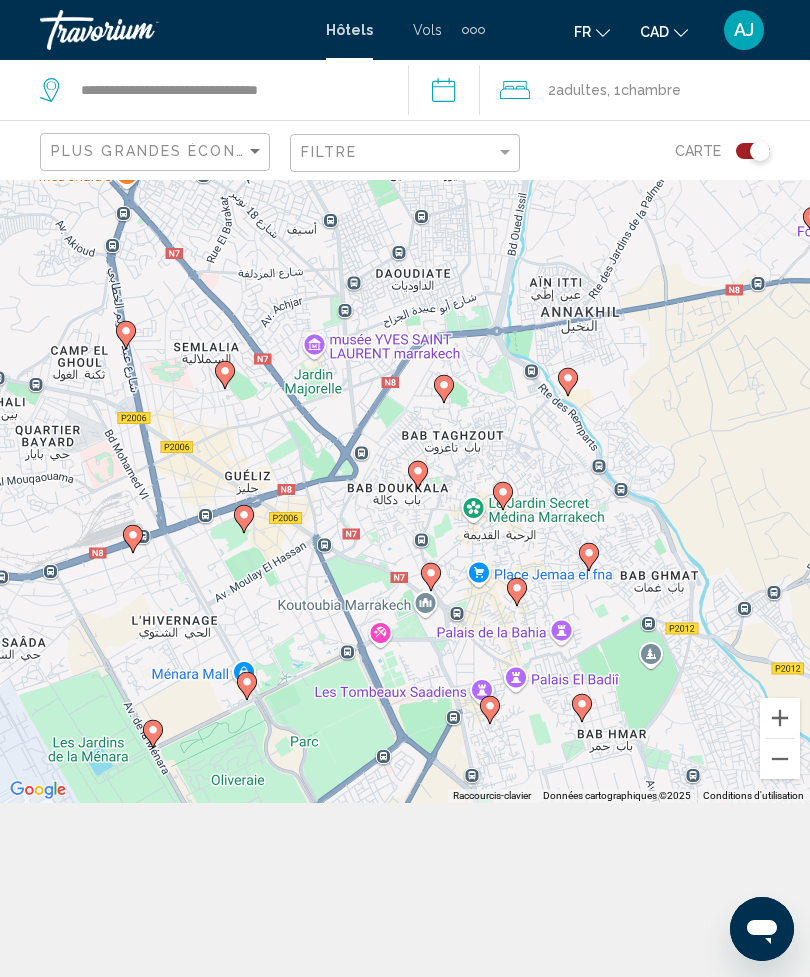 click at bounding box center (780, 718) 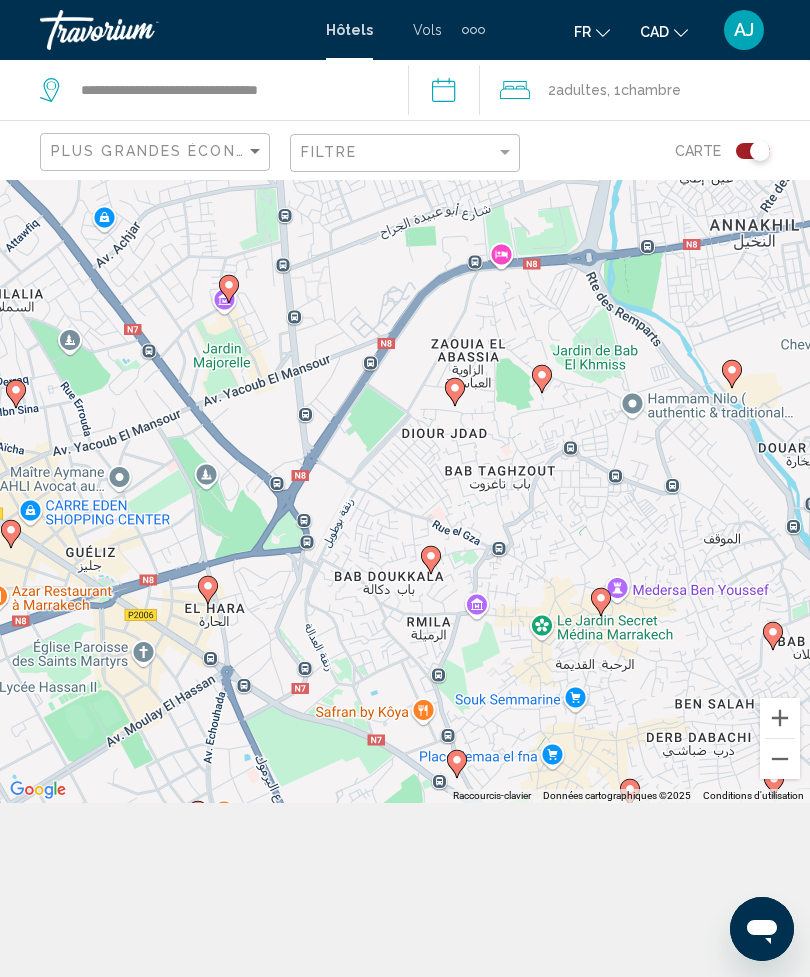 click 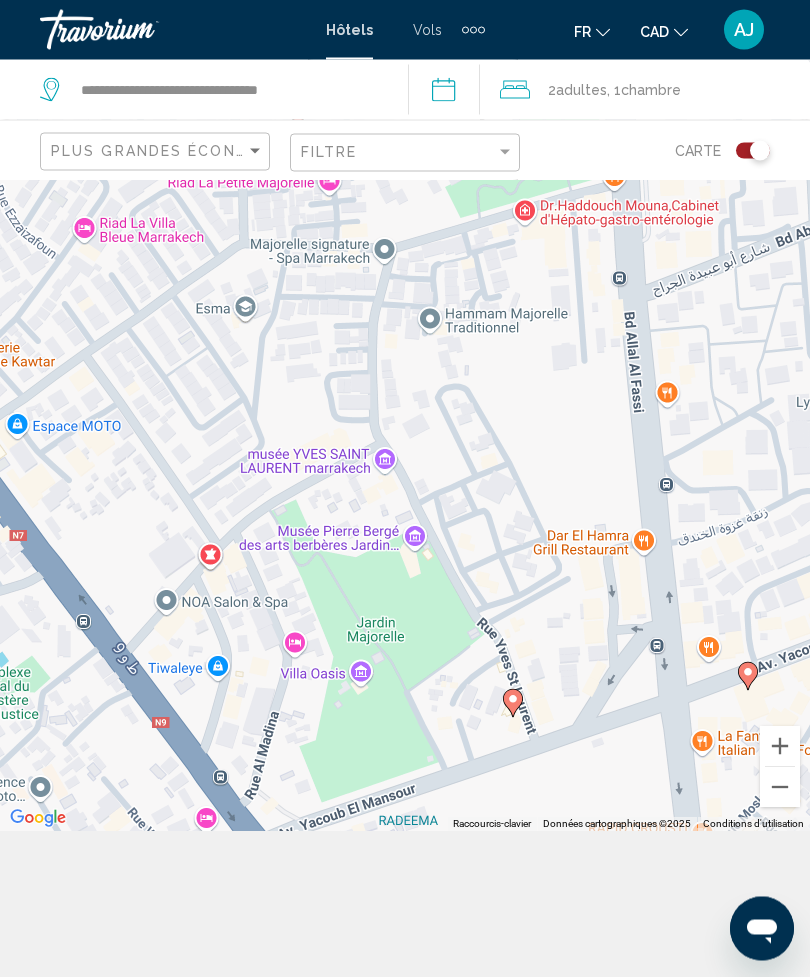 scroll, scrollTop: 180, scrollLeft: 0, axis: vertical 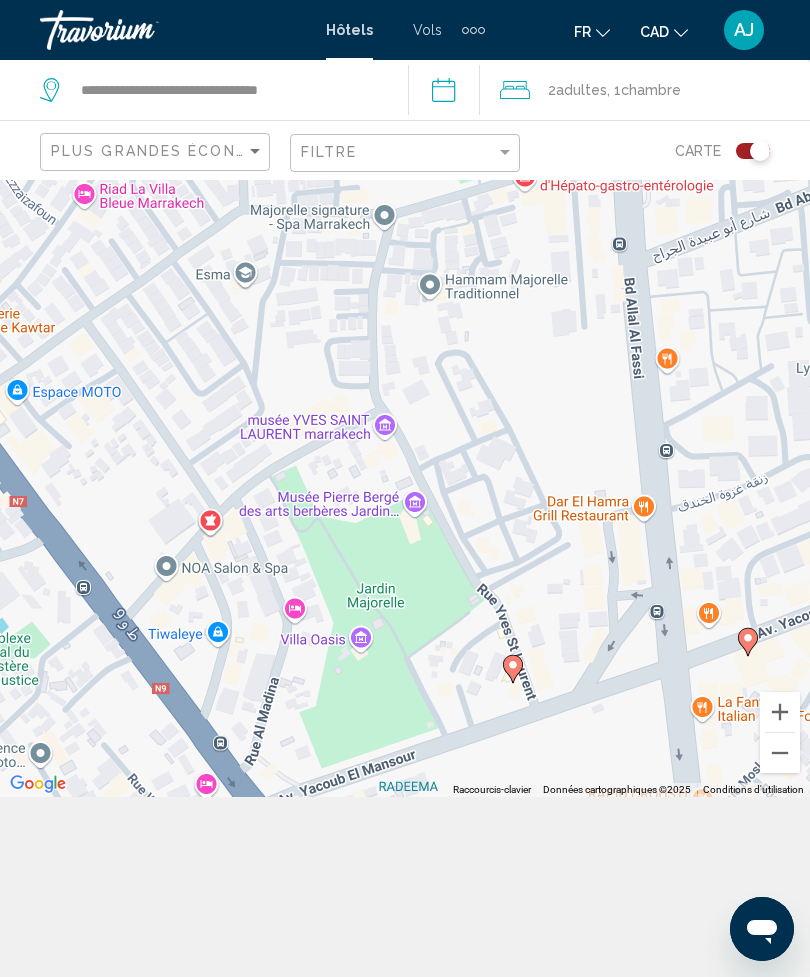 click at bounding box center (780, 753) 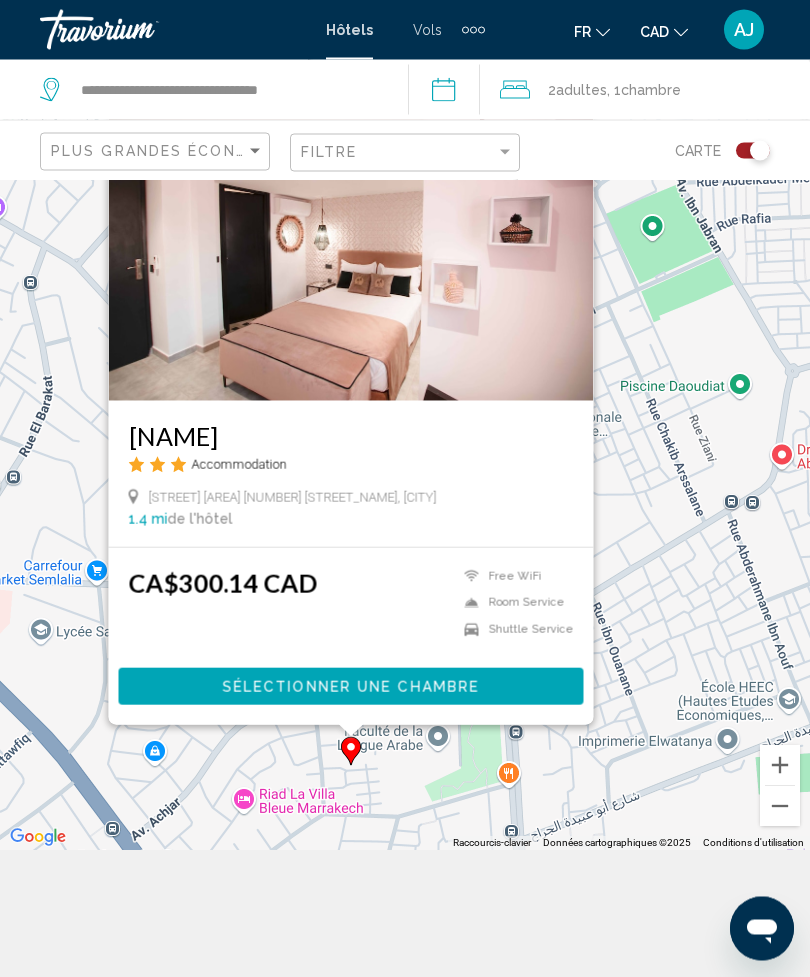 scroll, scrollTop: 48, scrollLeft: 0, axis: vertical 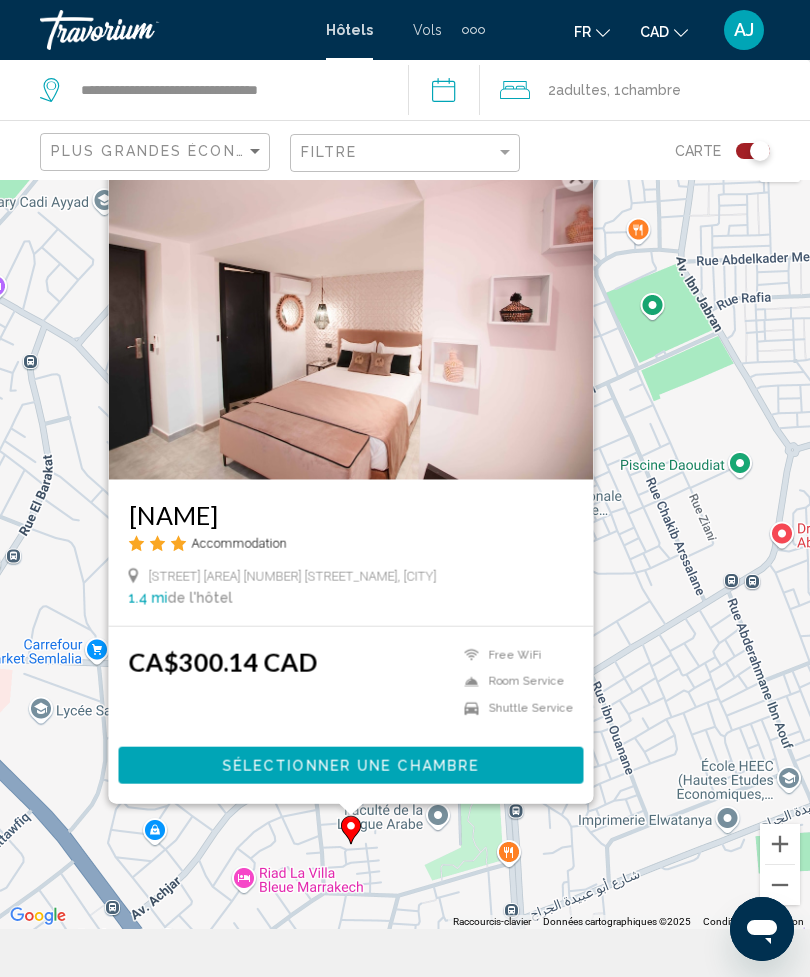 click at bounding box center (577, 176) 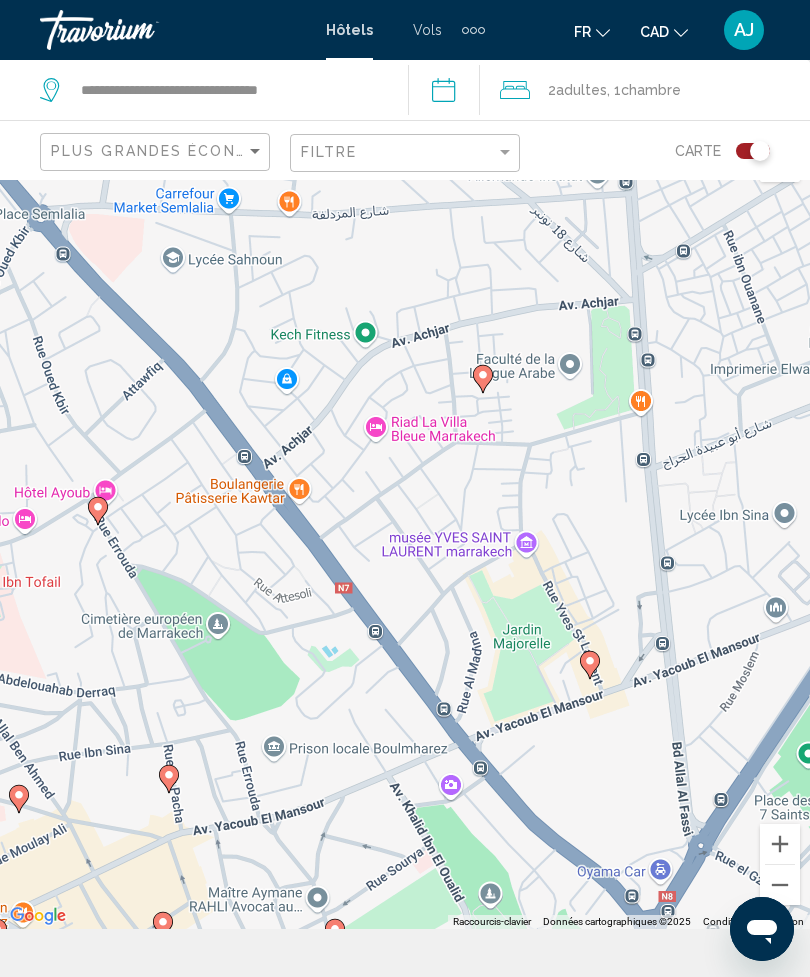 click 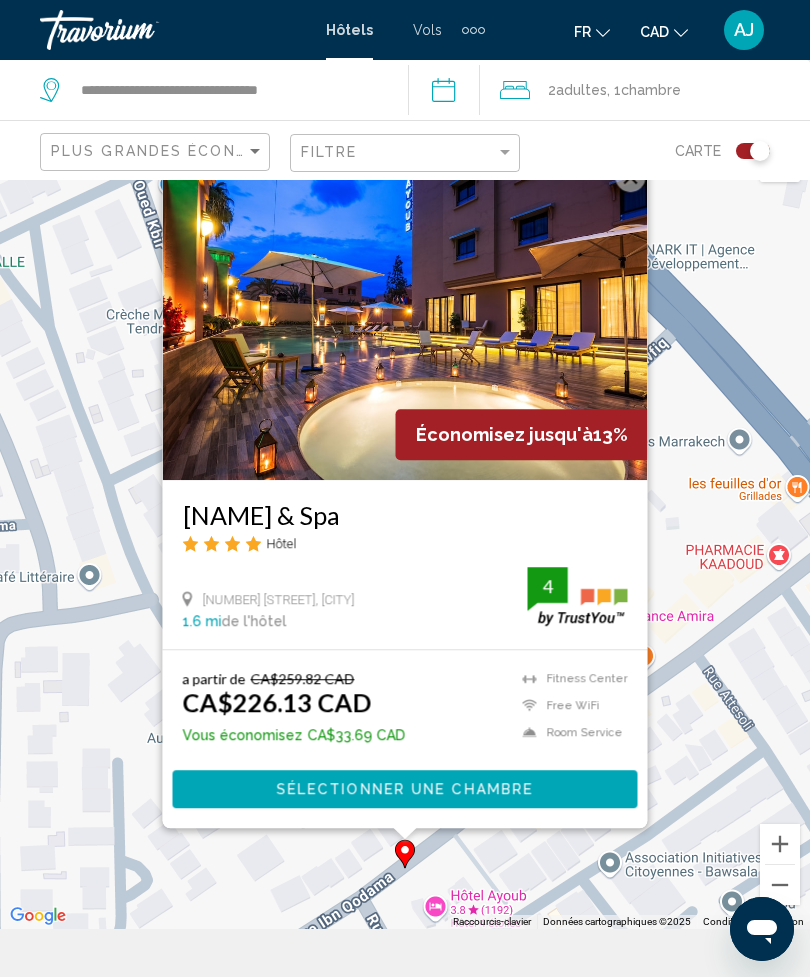 click at bounding box center [631, 177] 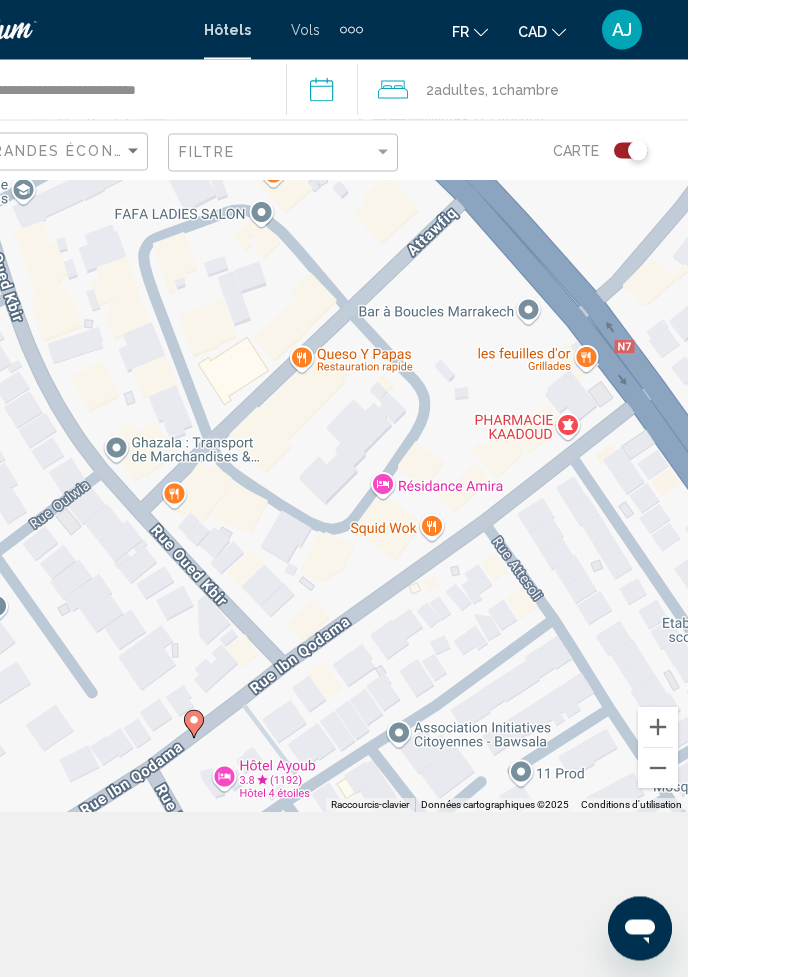 scroll, scrollTop: 180, scrollLeft: 0, axis: vertical 